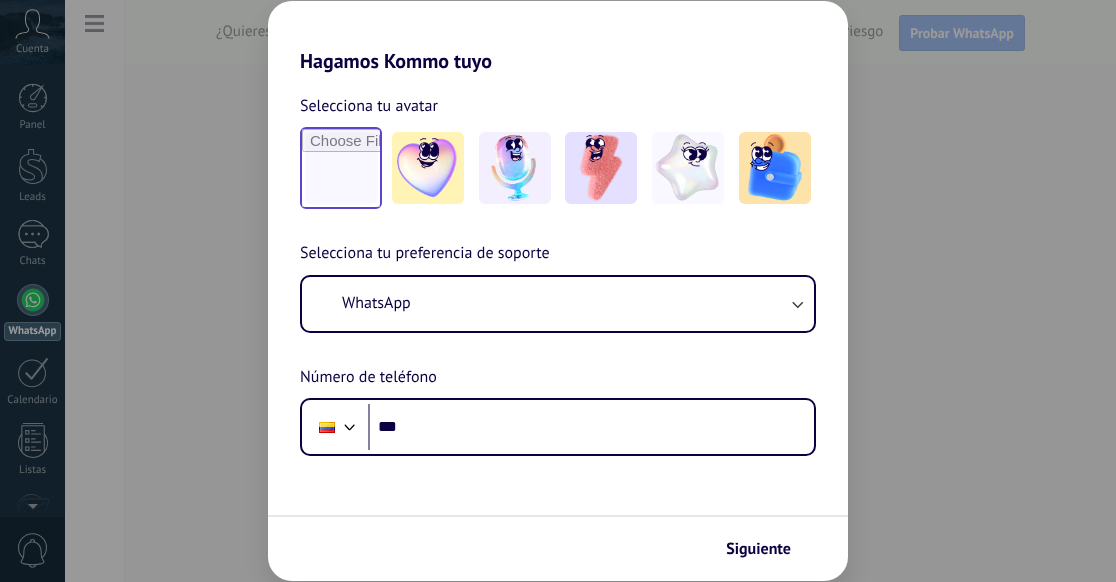 scroll, scrollTop: 0, scrollLeft: 0, axis: both 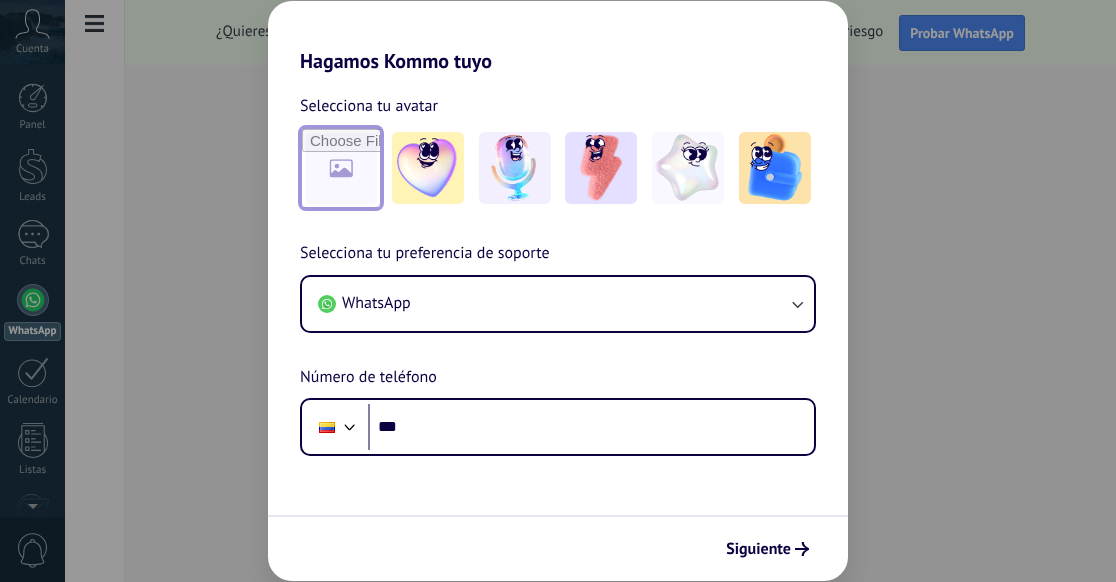 click at bounding box center (341, 168) 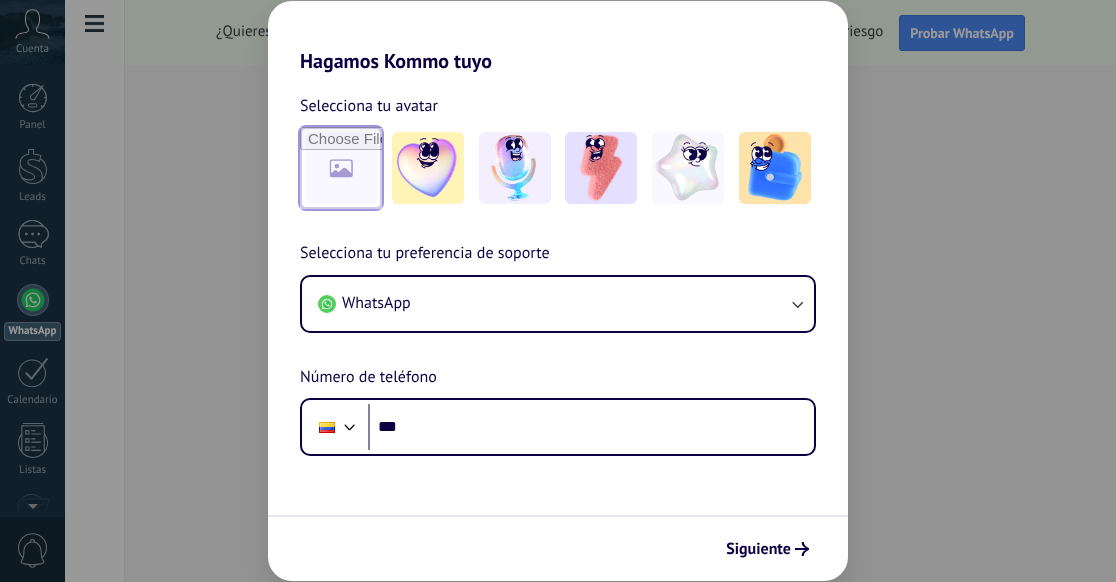 scroll, scrollTop: 0, scrollLeft: 0, axis: both 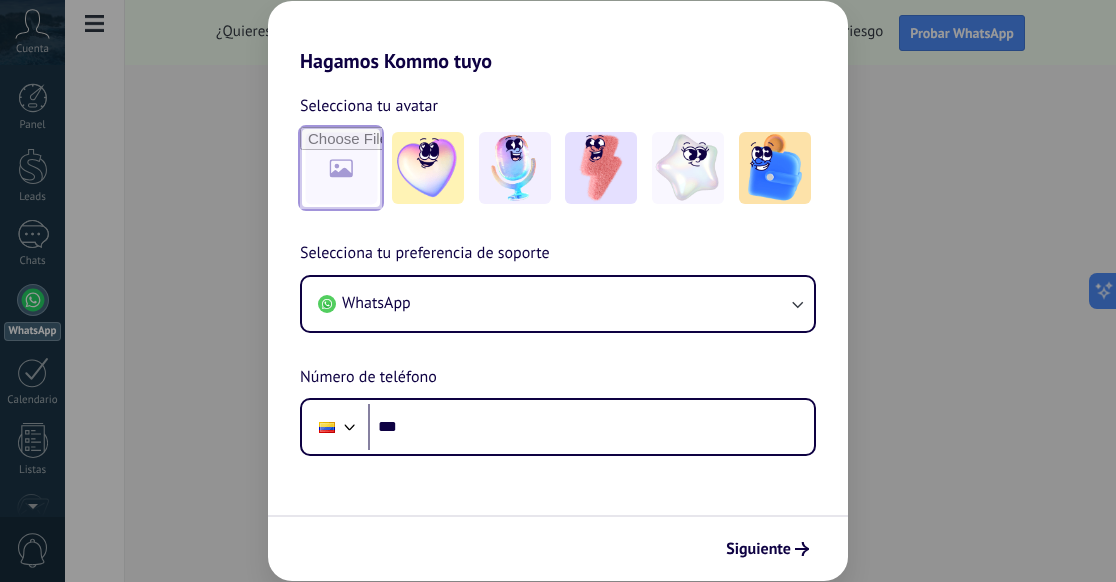 type on "**********" 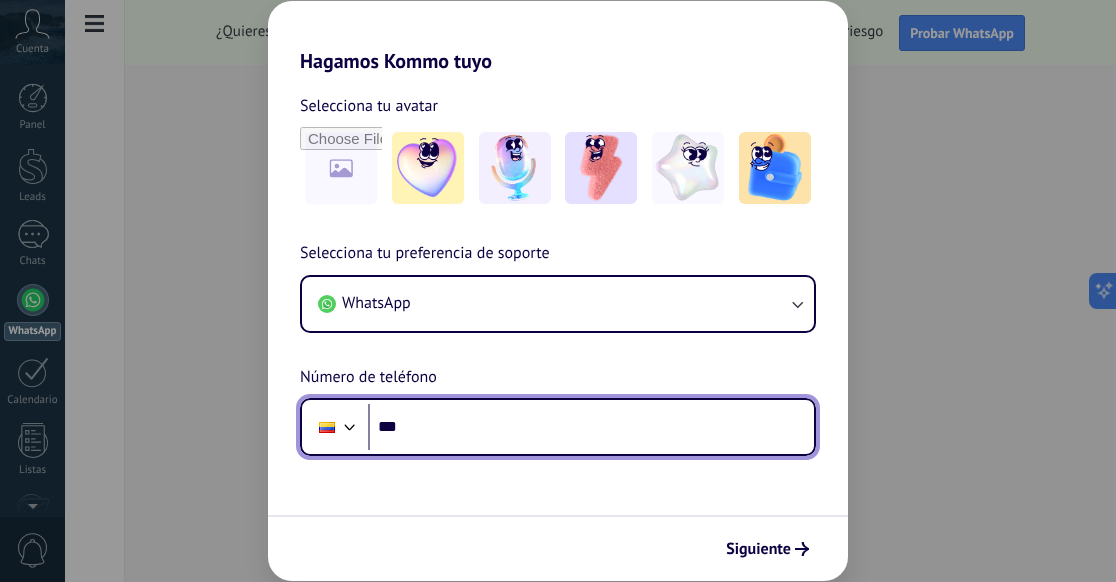 click on "***" at bounding box center [591, 427] 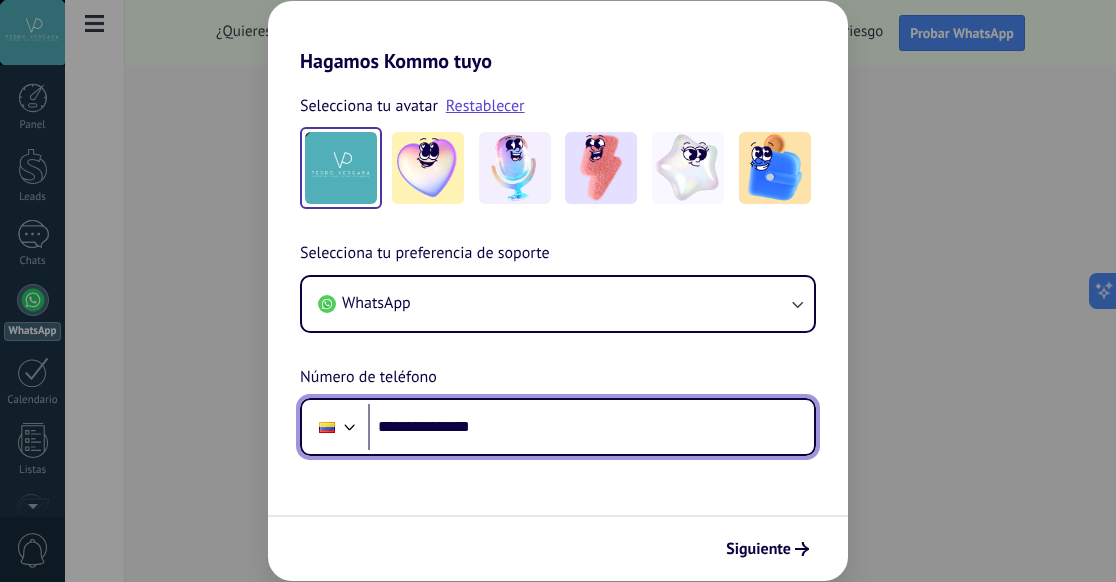 type on "**********" 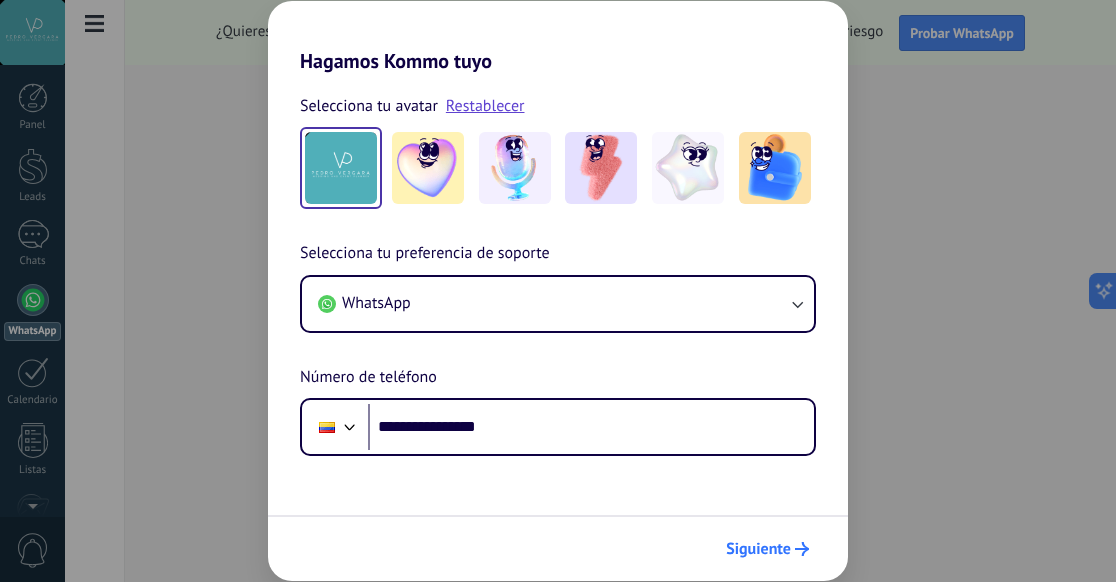 click on "Siguiente" at bounding box center (758, 549) 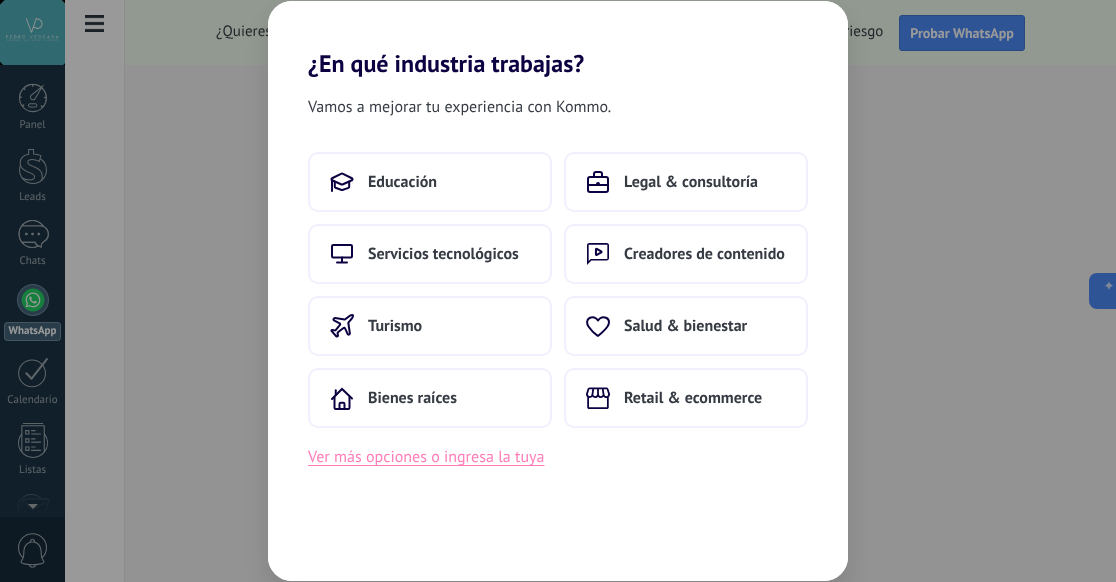 click on "Ver más opciones o ingresa la tuya" at bounding box center [426, 457] 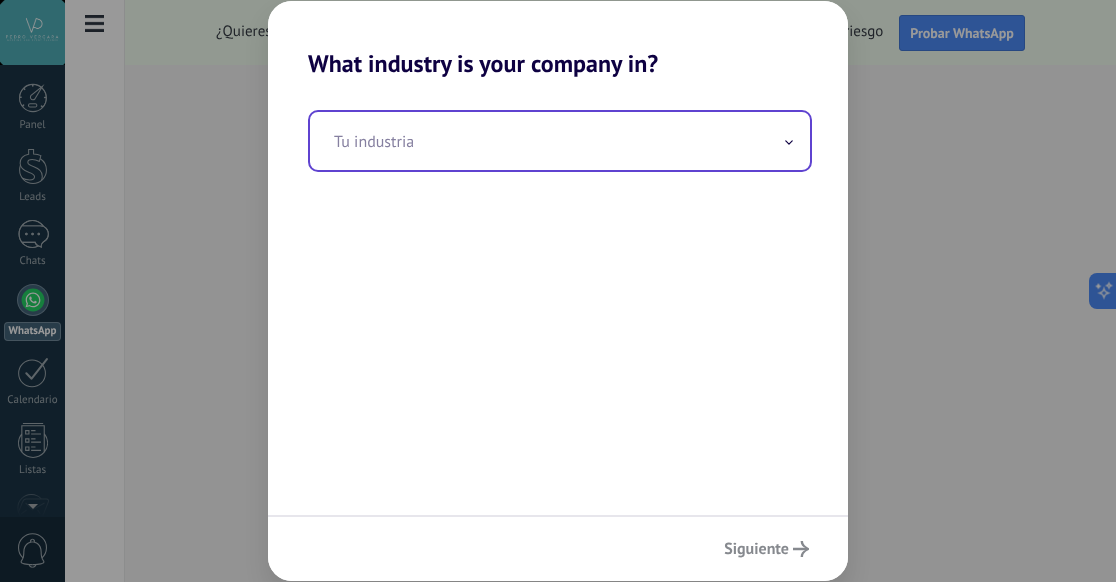 click at bounding box center [560, 141] 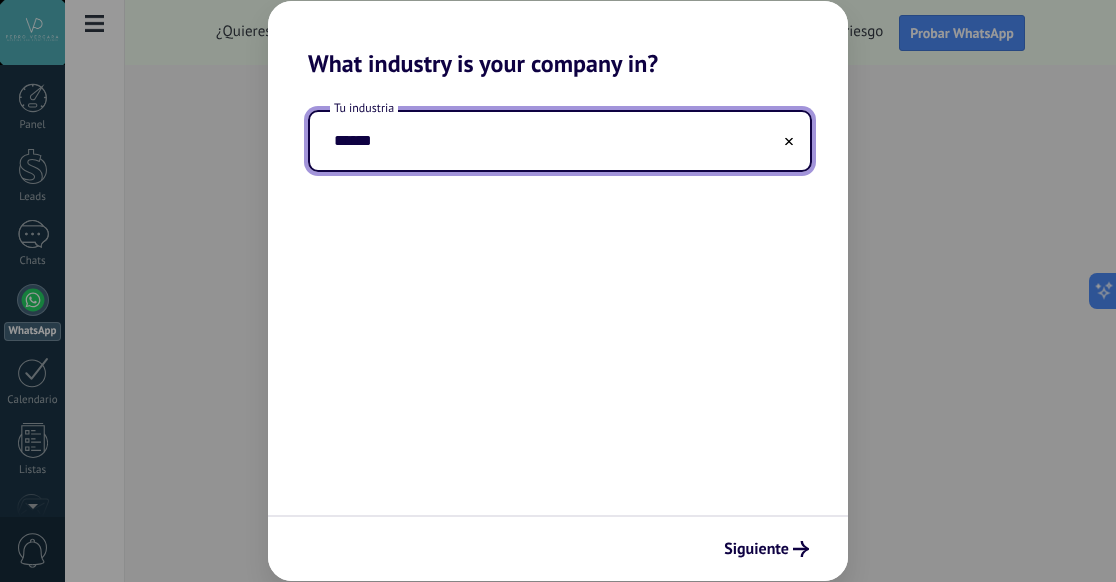 type on "*******" 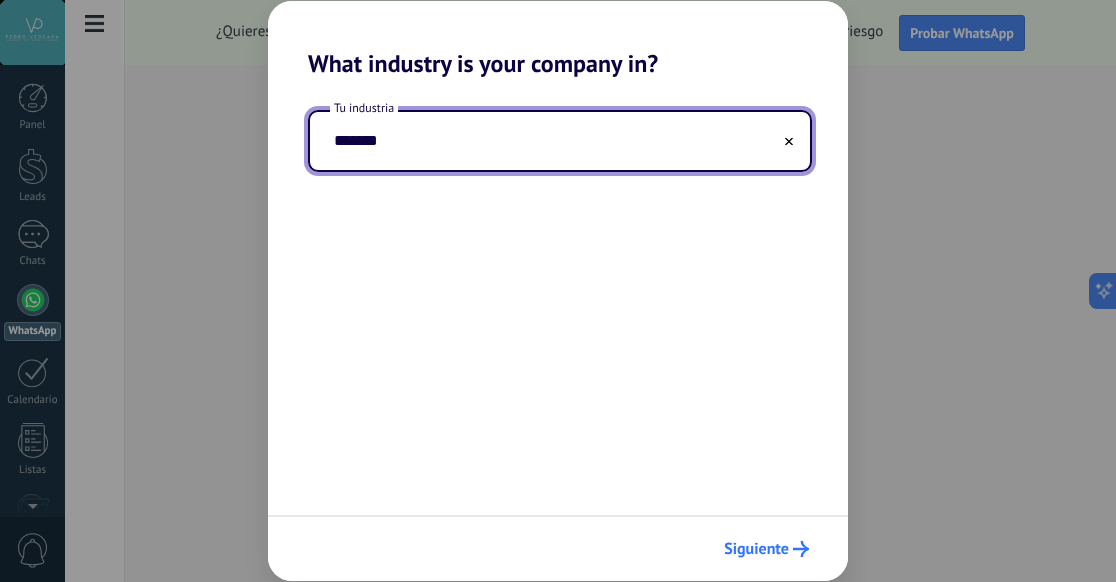 click on "Siguiente" at bounding box center (756, 549) 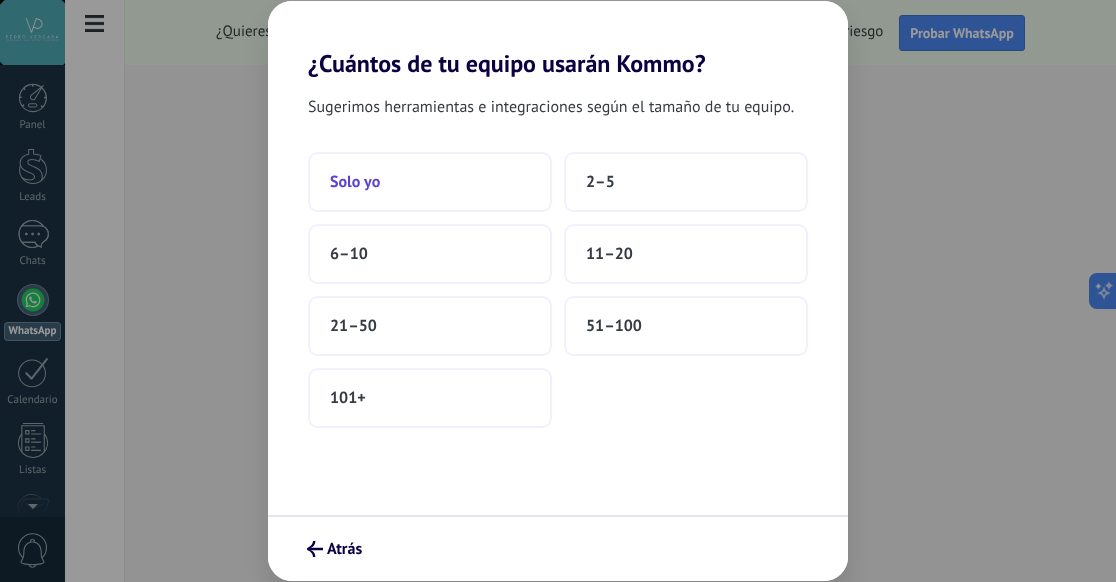 click on "Solo yo" at bounding box center [430, 182] 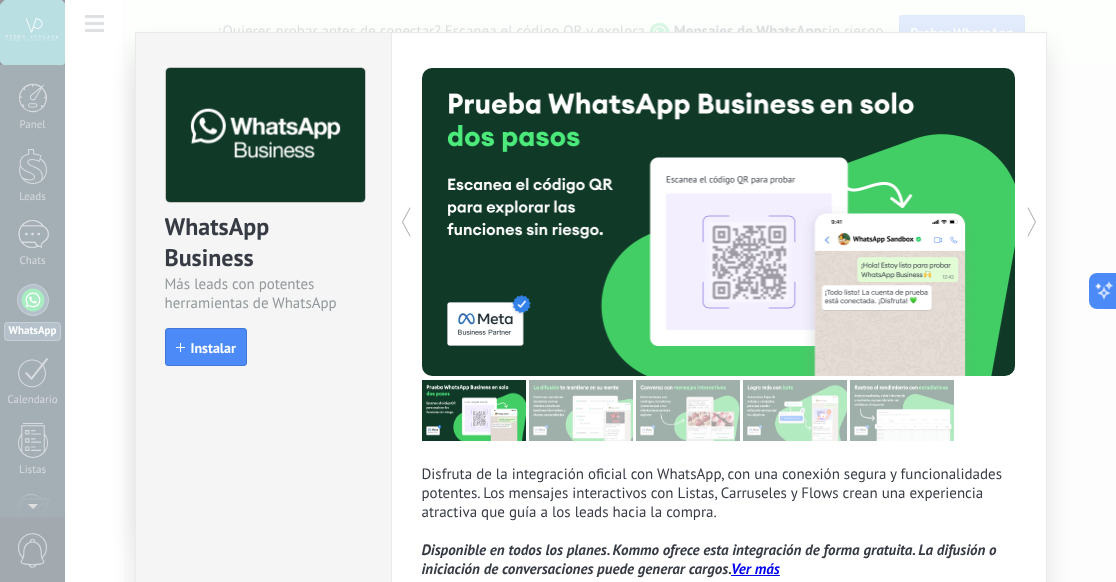 scroll, scrollTop: 23, scrollLeft: 0, axis: vertical 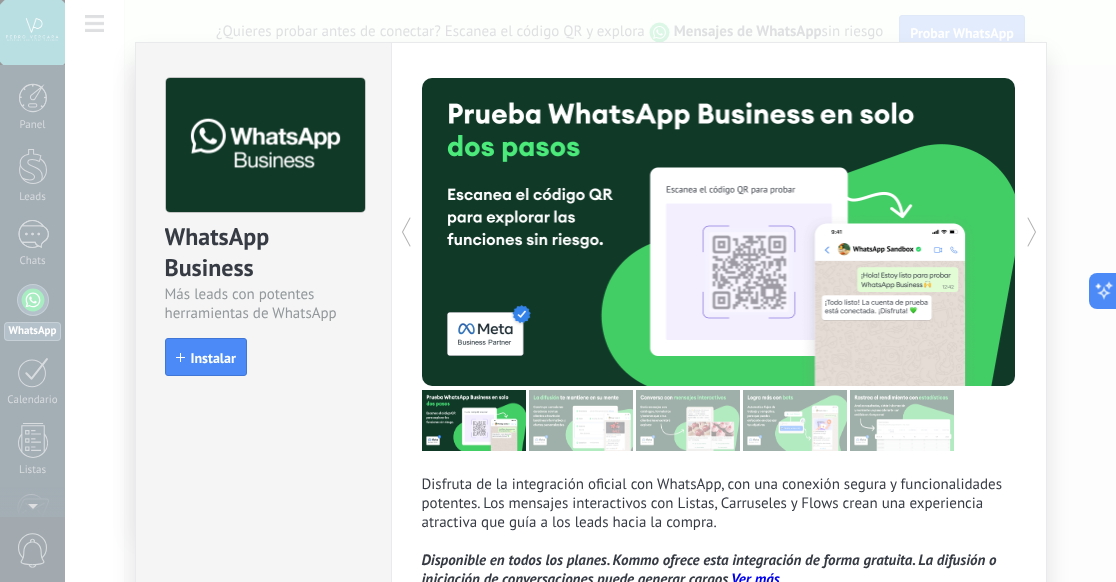 click on "Conoce tus beneficios de WhatsApp Precio: Responde gratis o inicia nuevas conversaciones por $0.0002 Riesgo de número bloqueado: Bajo Continúa utilizando WhatsApp Business en tu teléfono Bots sin código con funcionalidades avanzadas Formularios y tarjetas interactivas, y más Difusiones de alcance masivo personalizado Agente de IA que responde como un humano Reemplaza tu número con tu negocio Conectar WhatsApp Business ¿Quieres probar antes de conectar? ¡Escanea el código QR!" at bounding box center (558, 291) 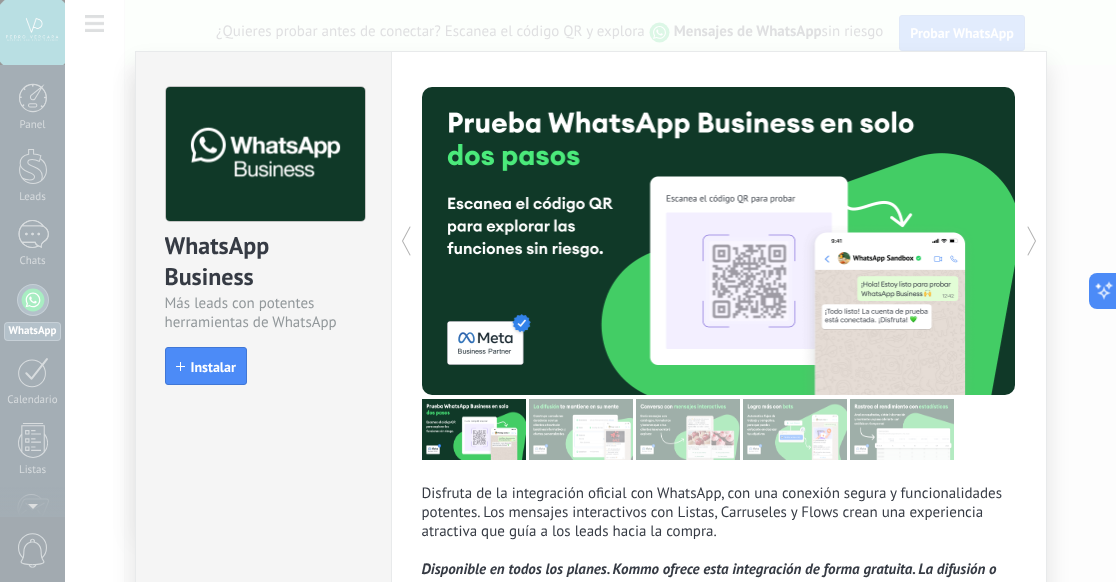 scroll, scrollTop: 0, scrollLeft: 0, axis: both 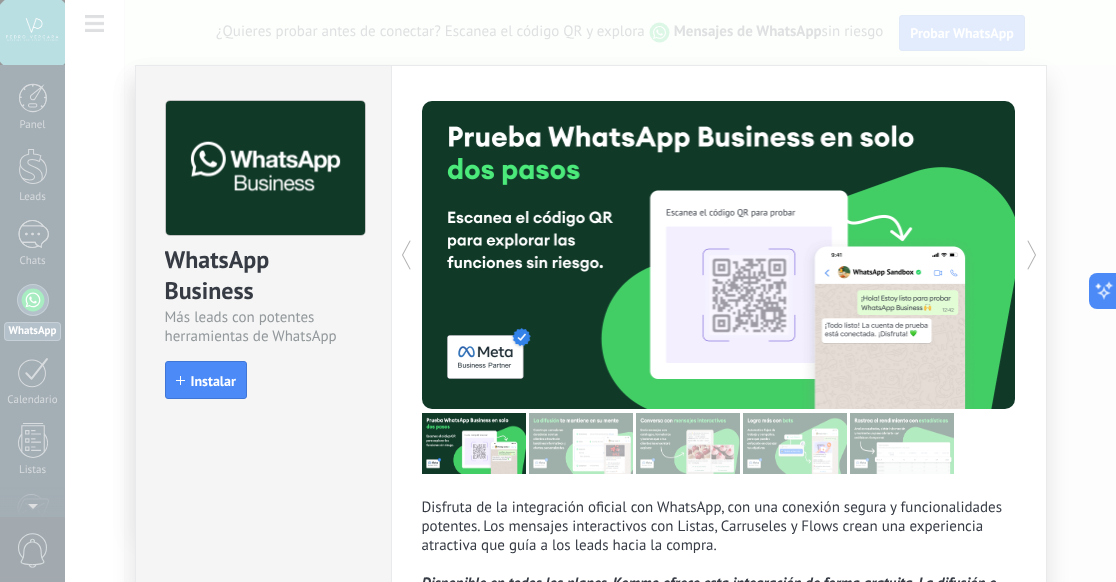click at bounding box center (867, 255) 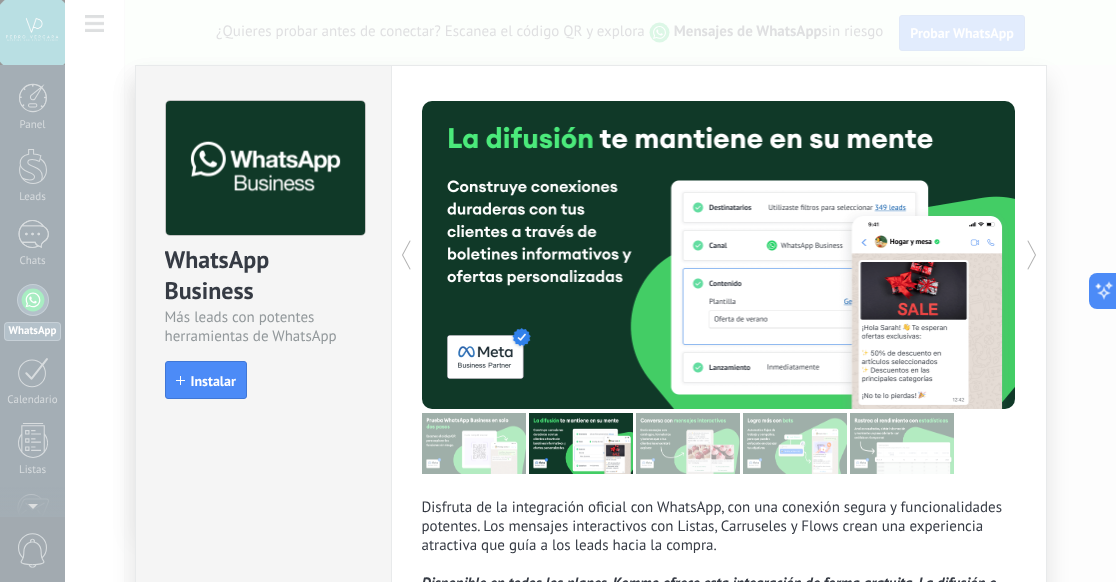 click 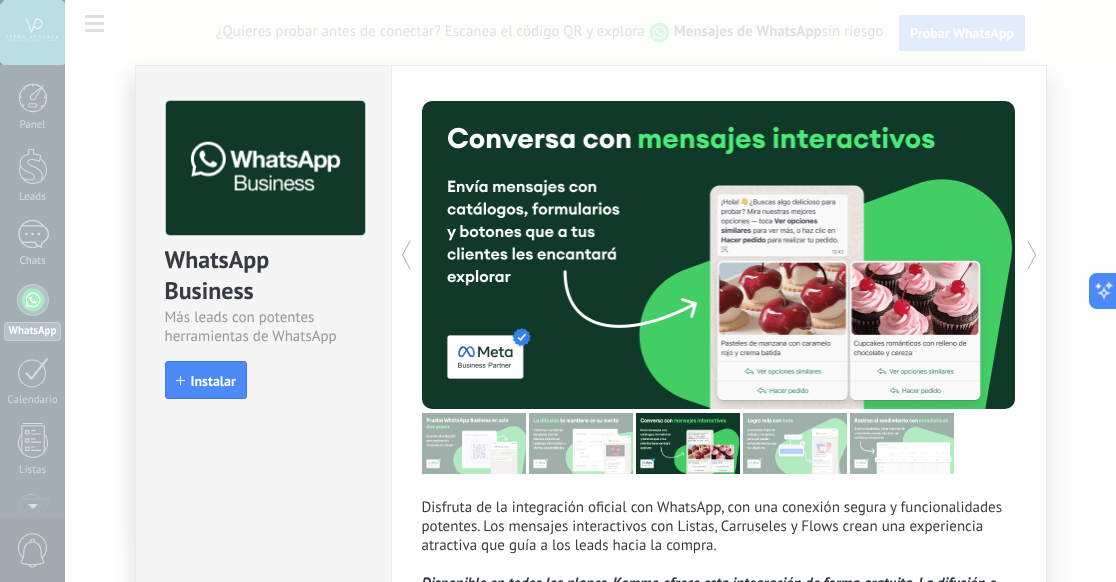 click 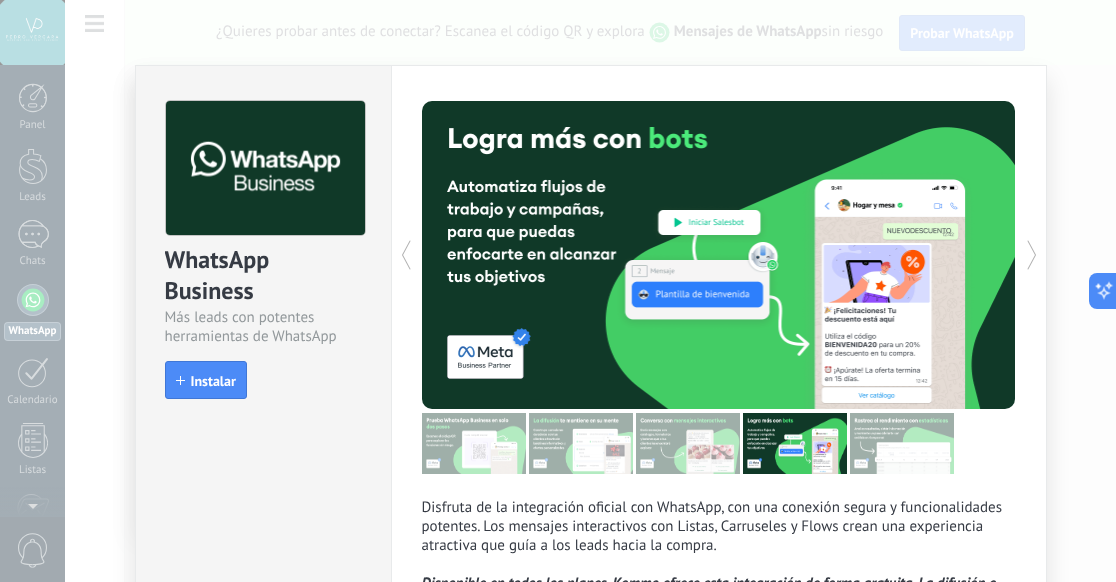 click 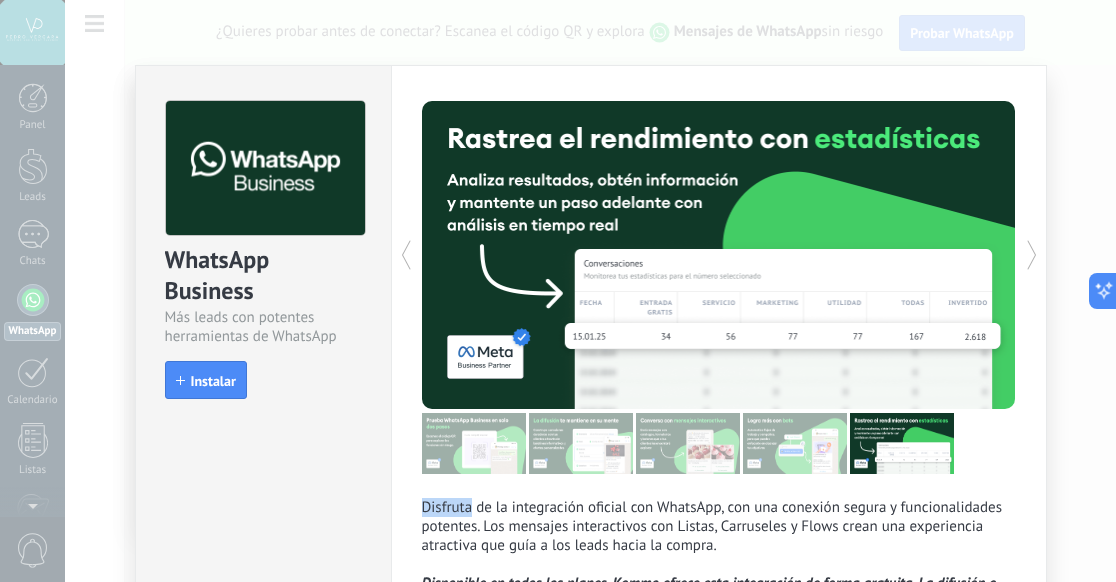 click 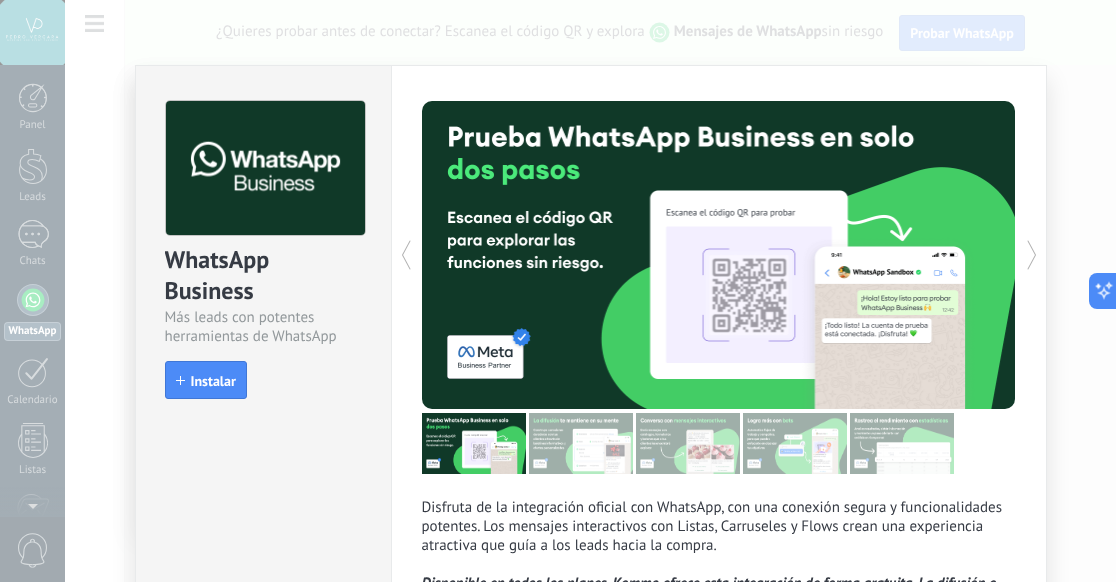 click 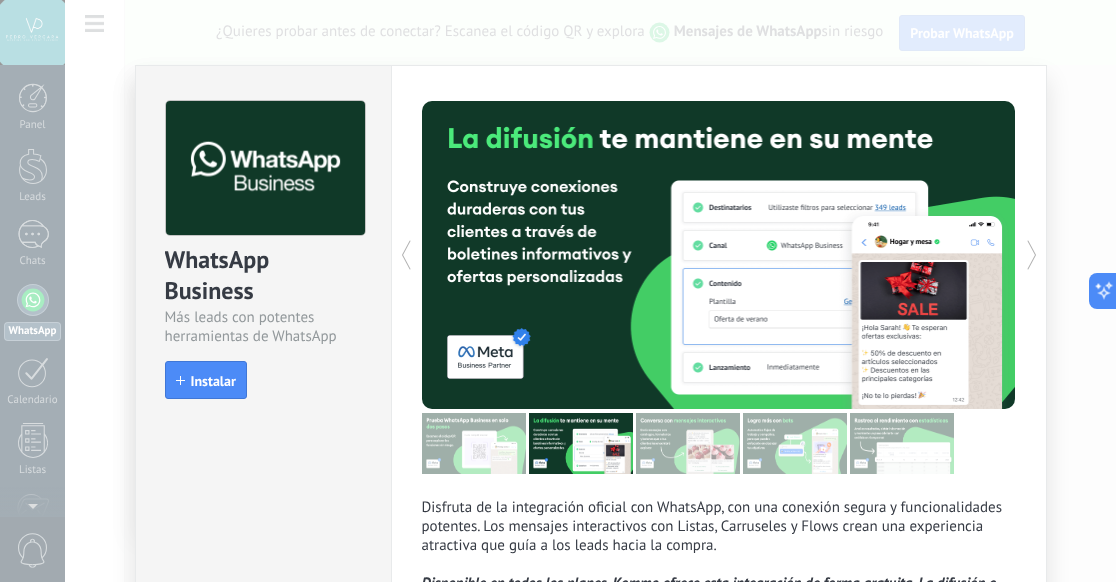 click 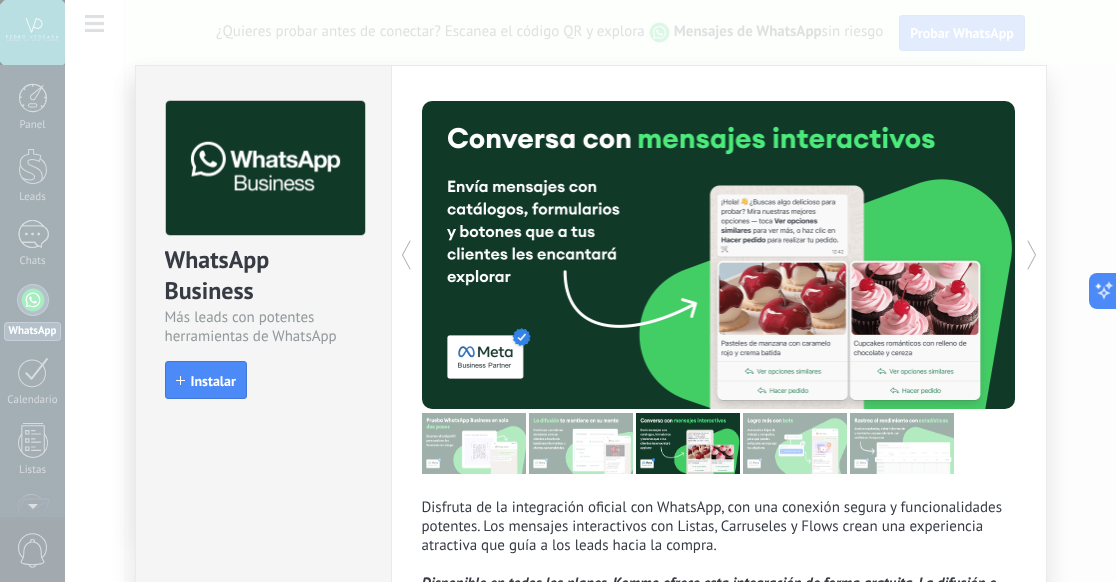 click 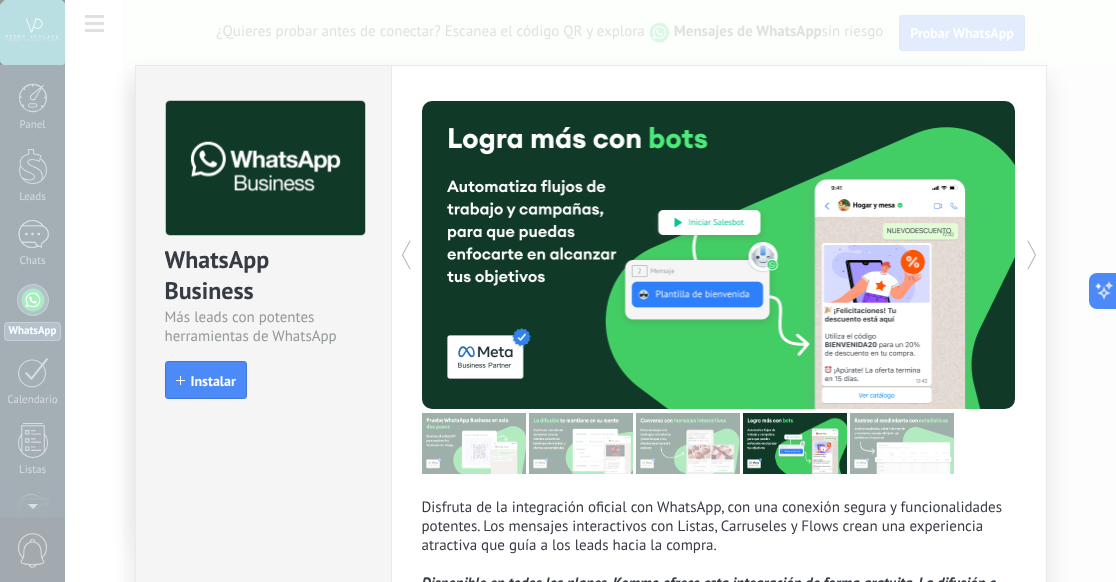 click 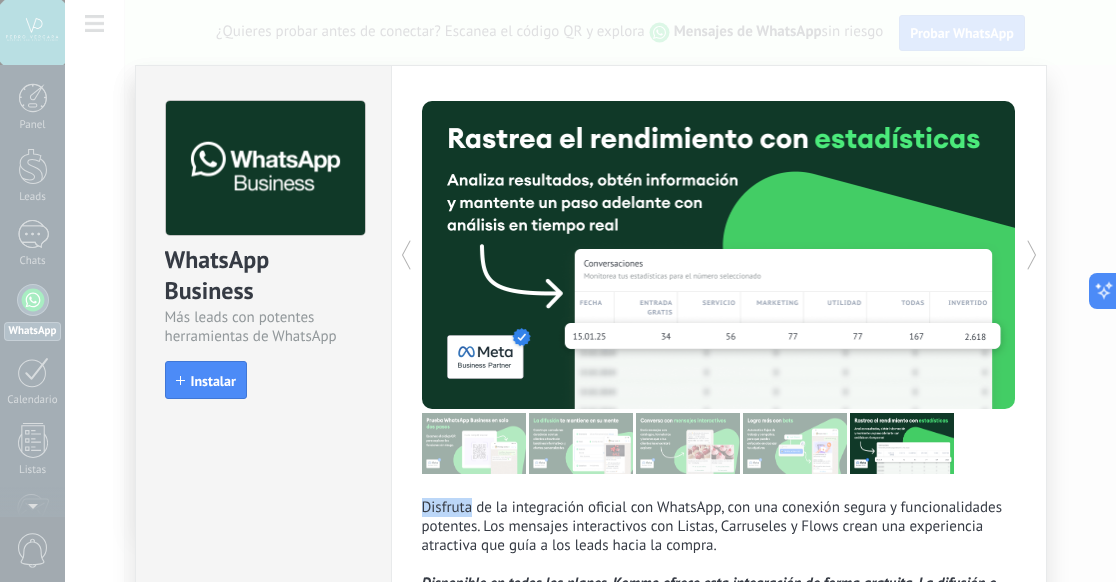 click 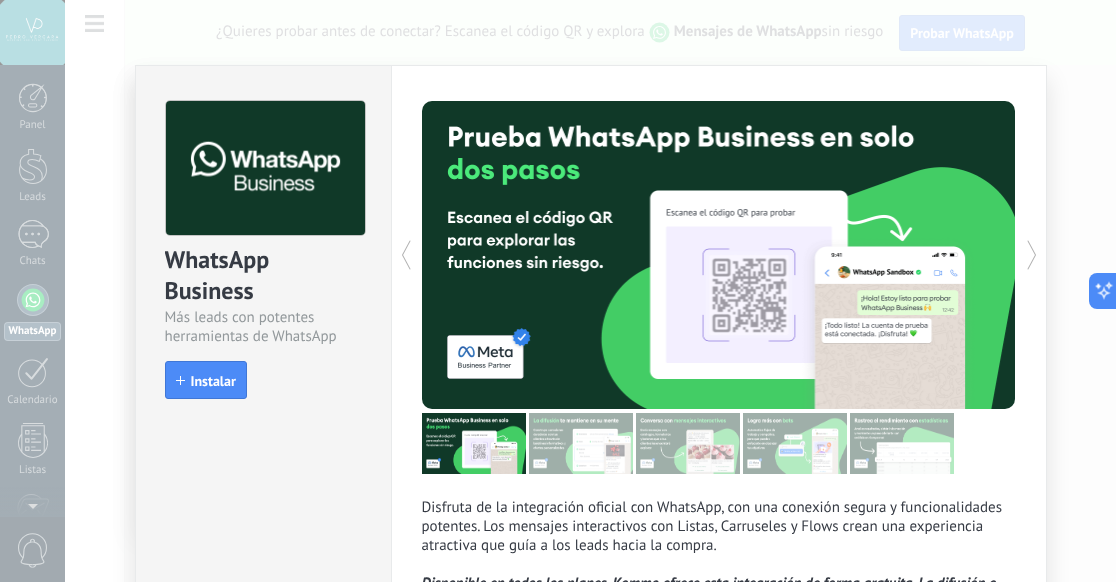 click 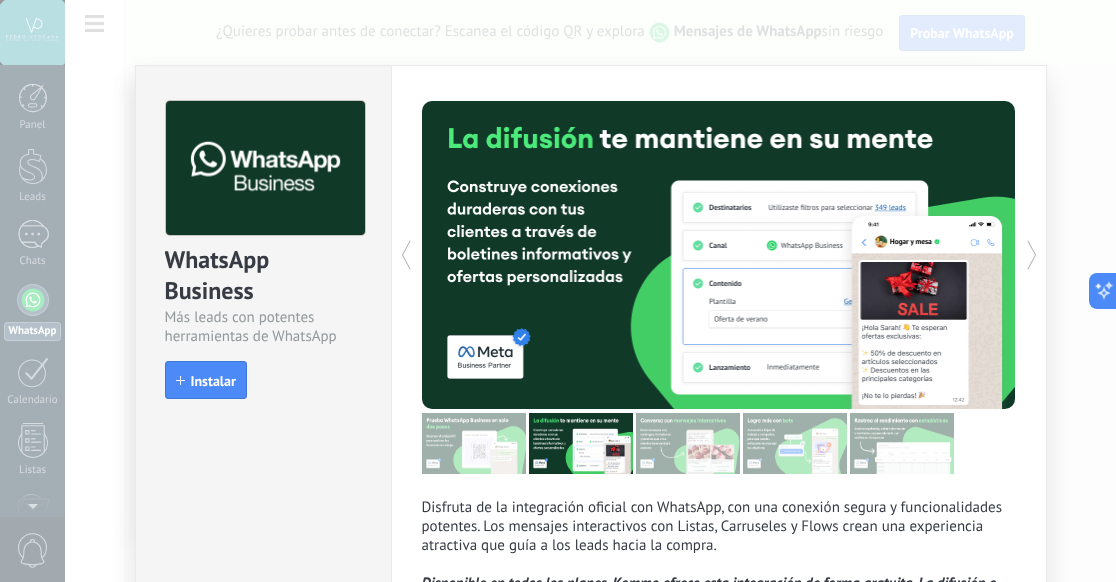 click 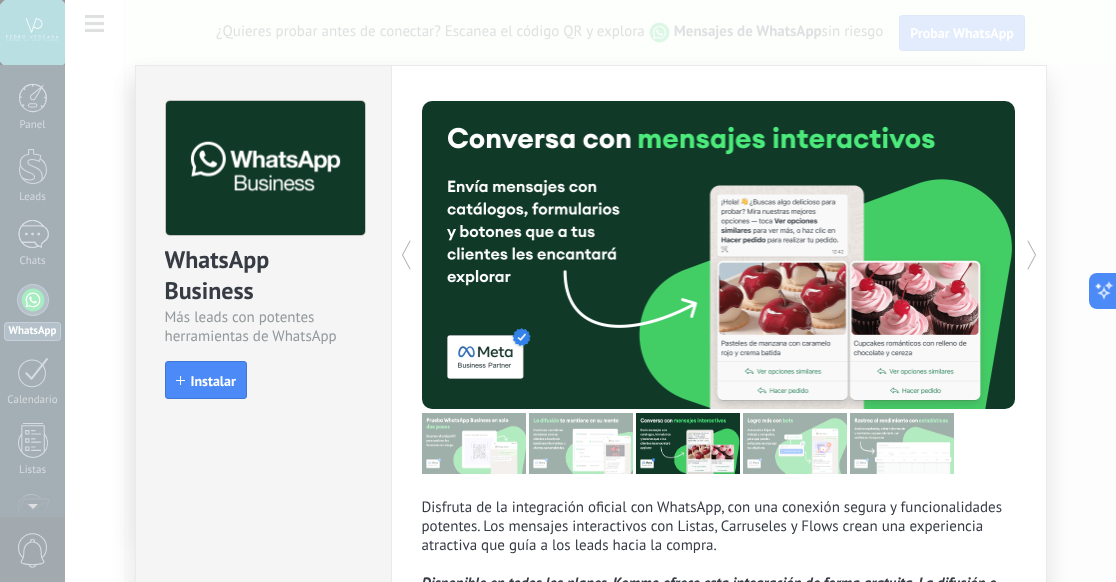 click 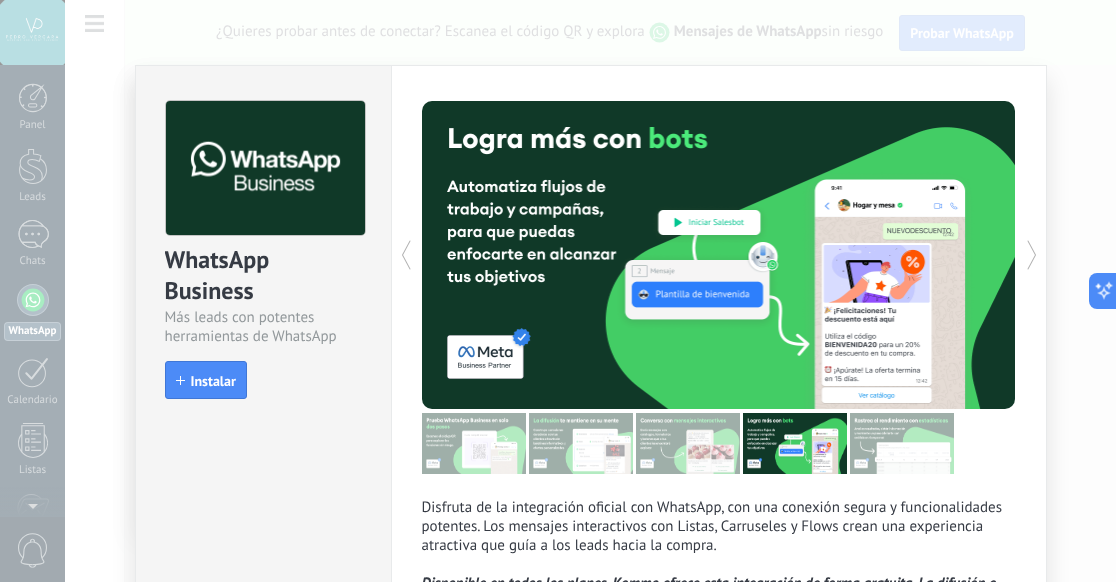 click 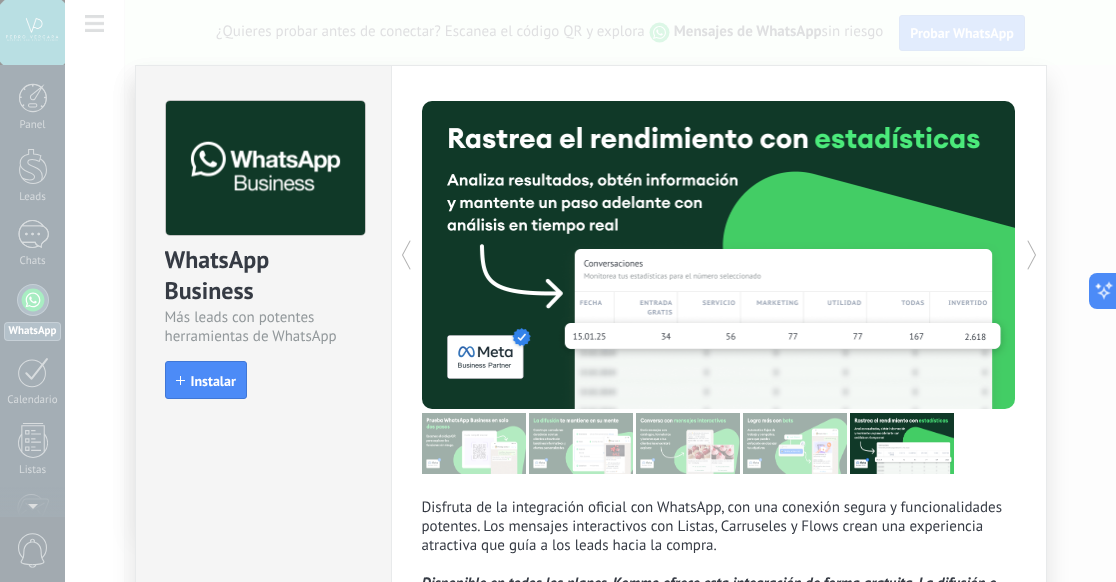 click 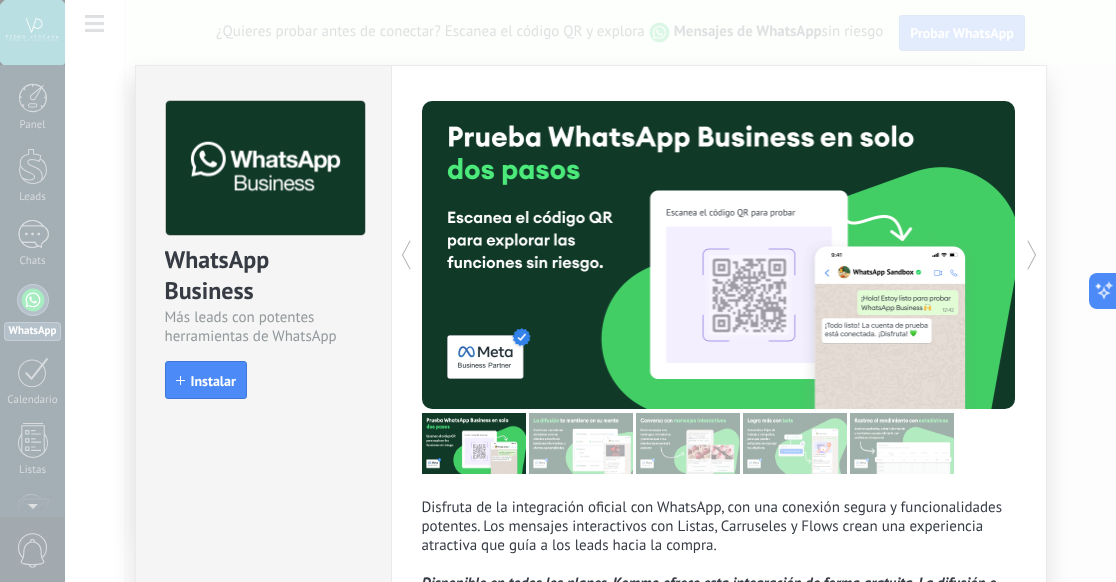 click 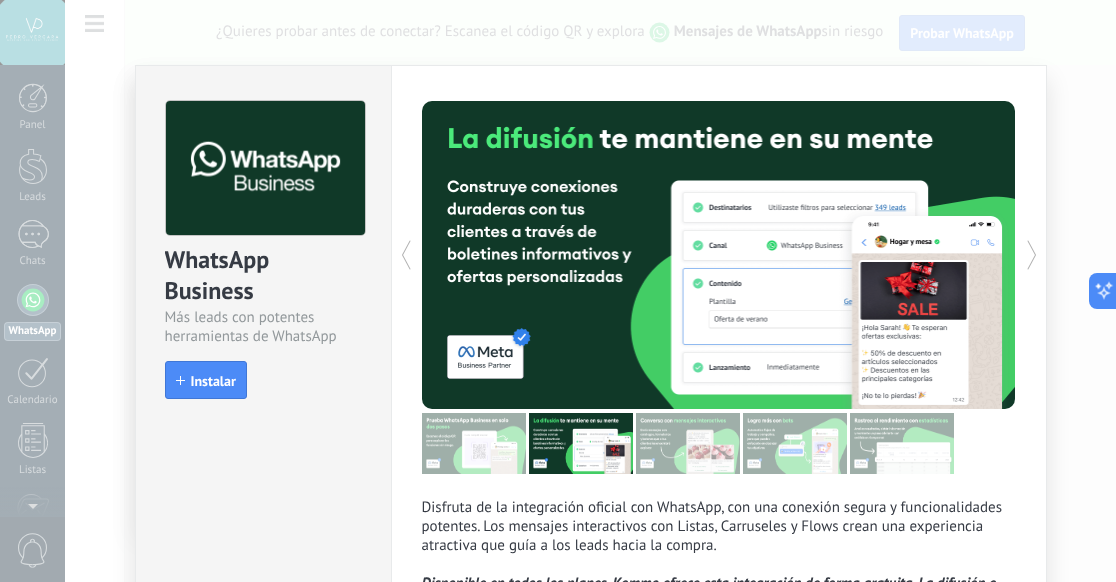 click 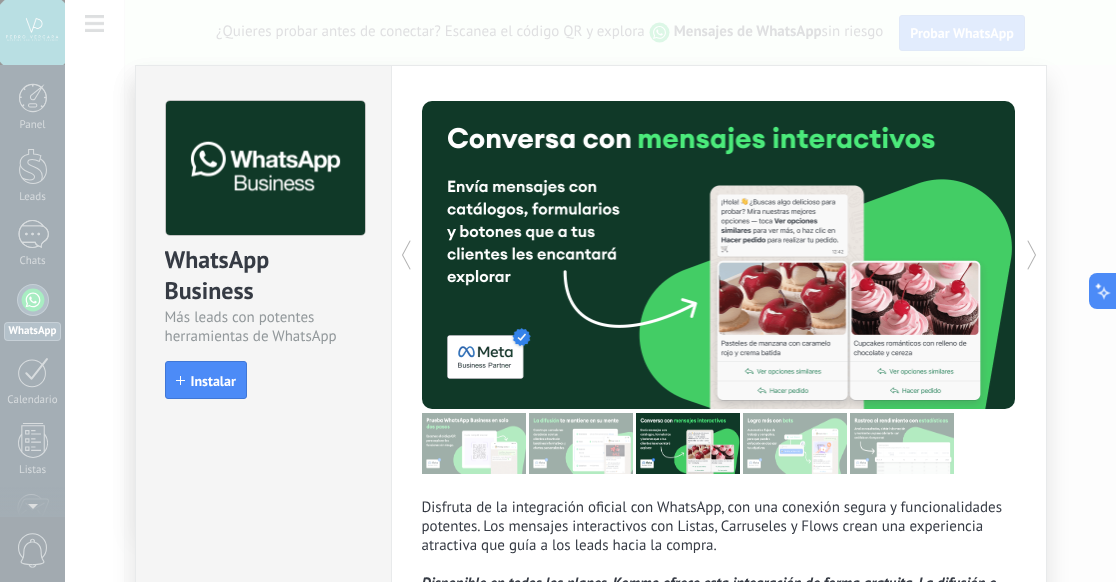 click 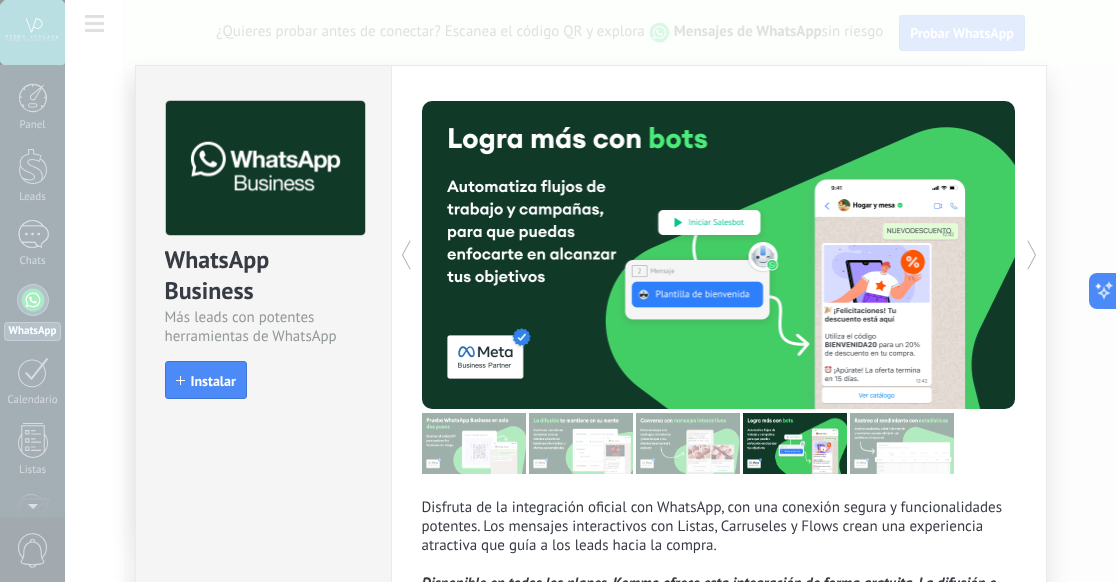 click 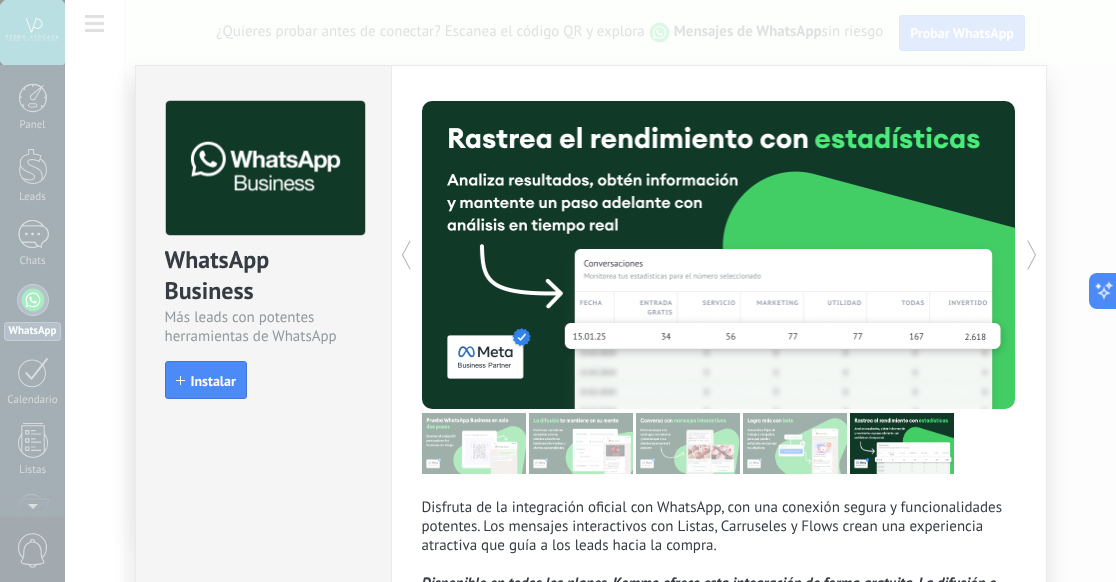 click 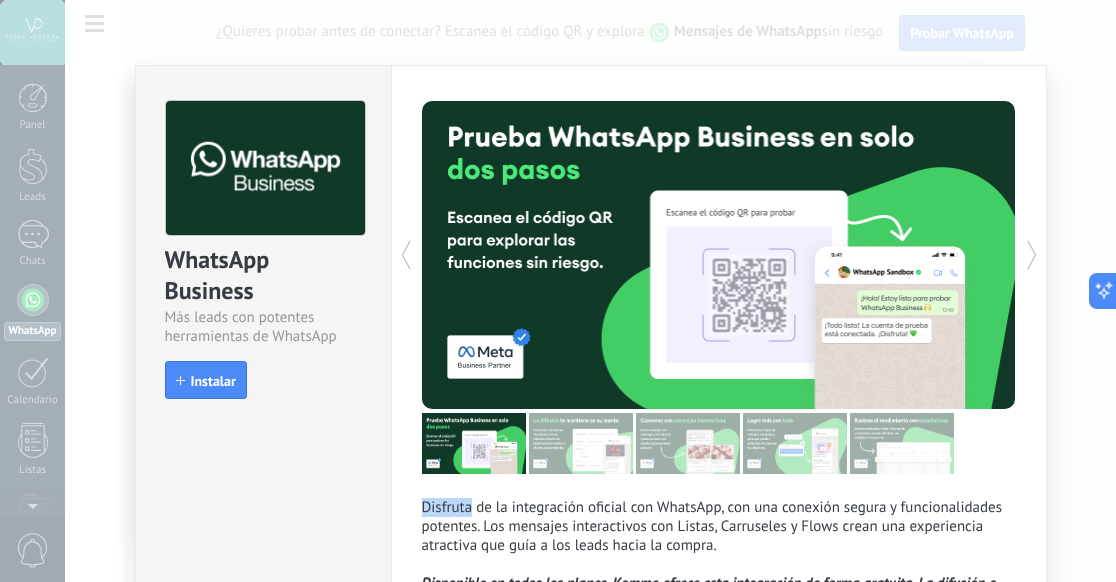 click 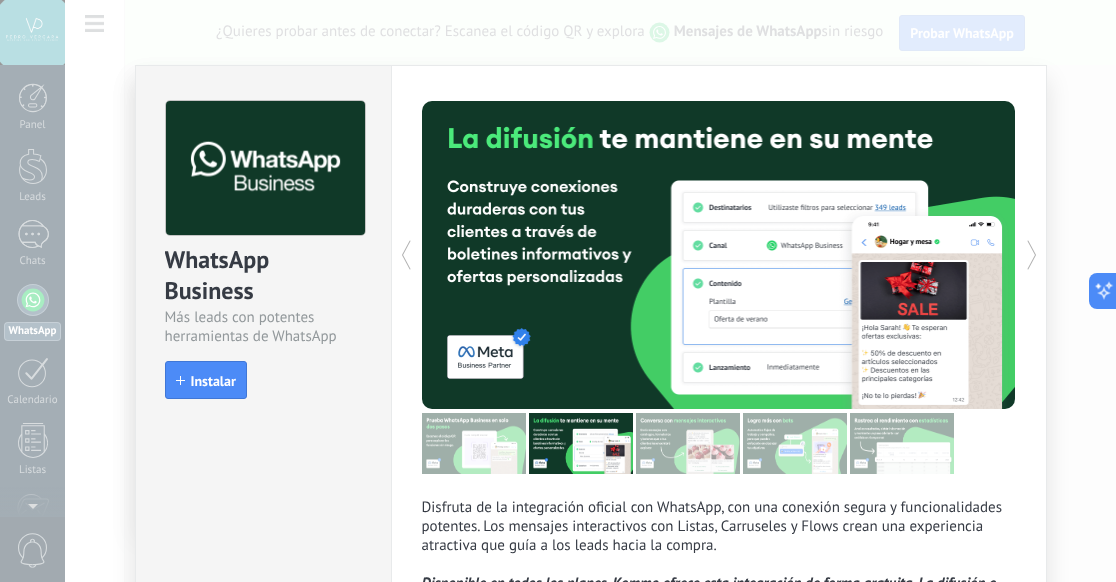 click 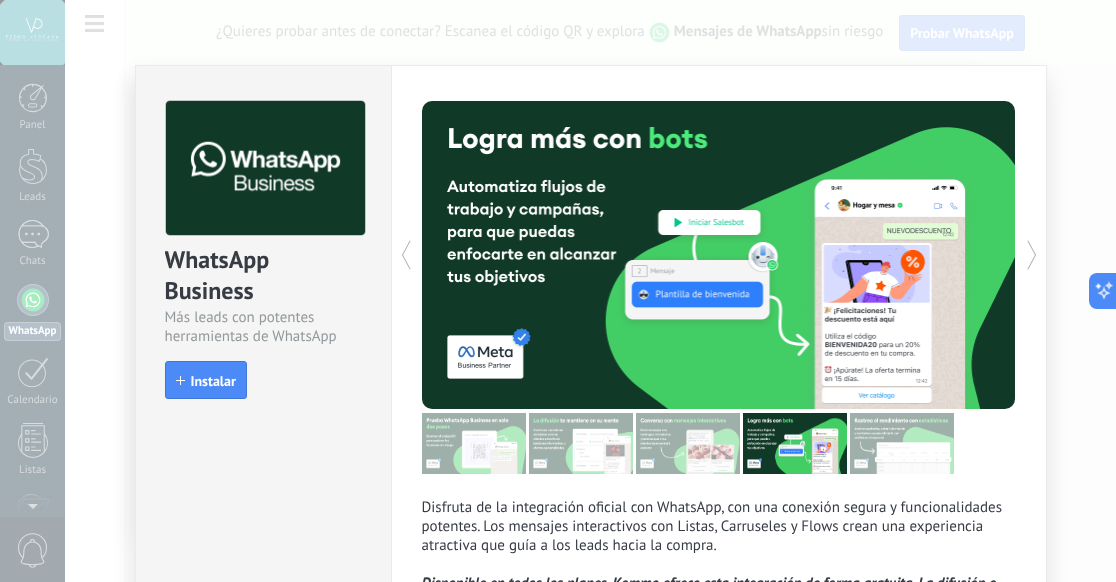 click 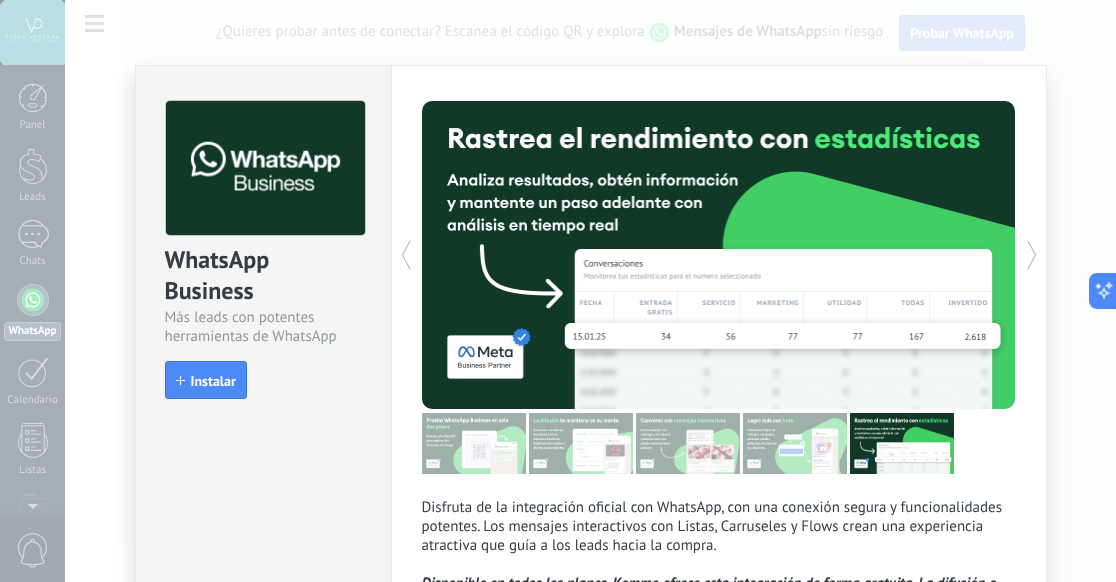 click 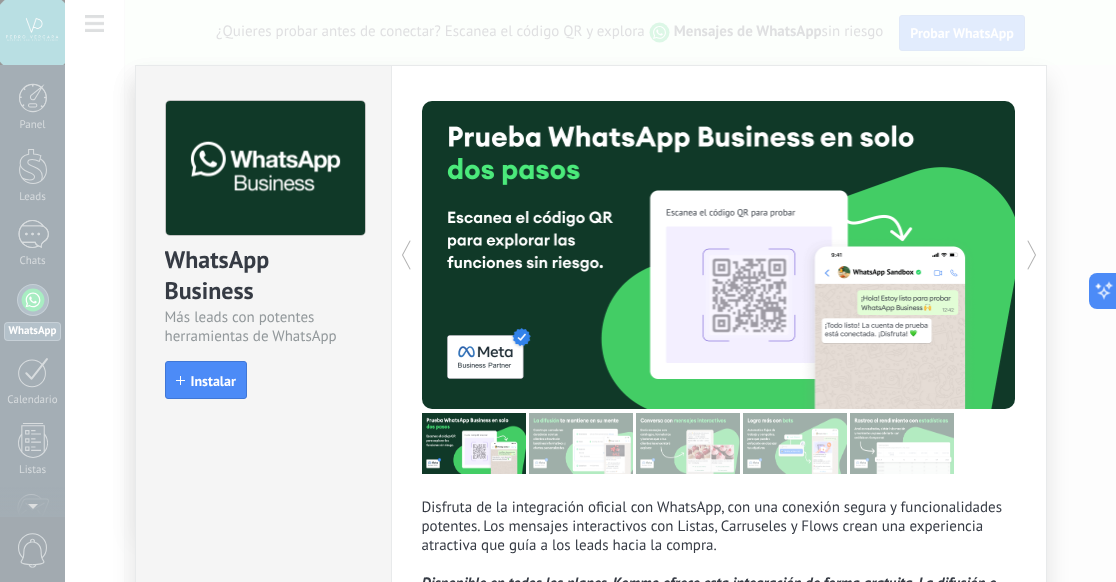 click 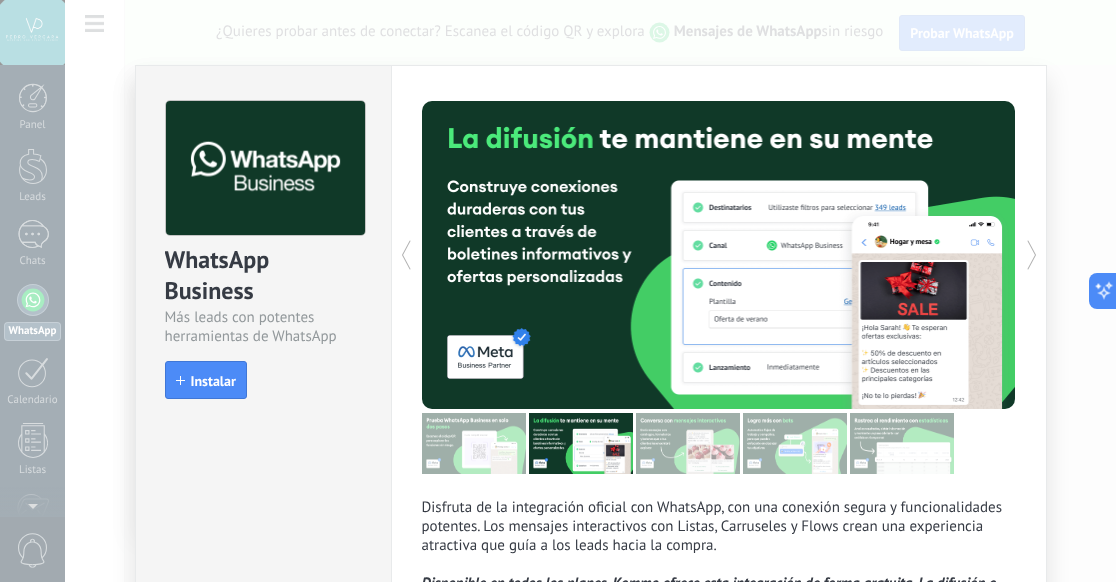 click 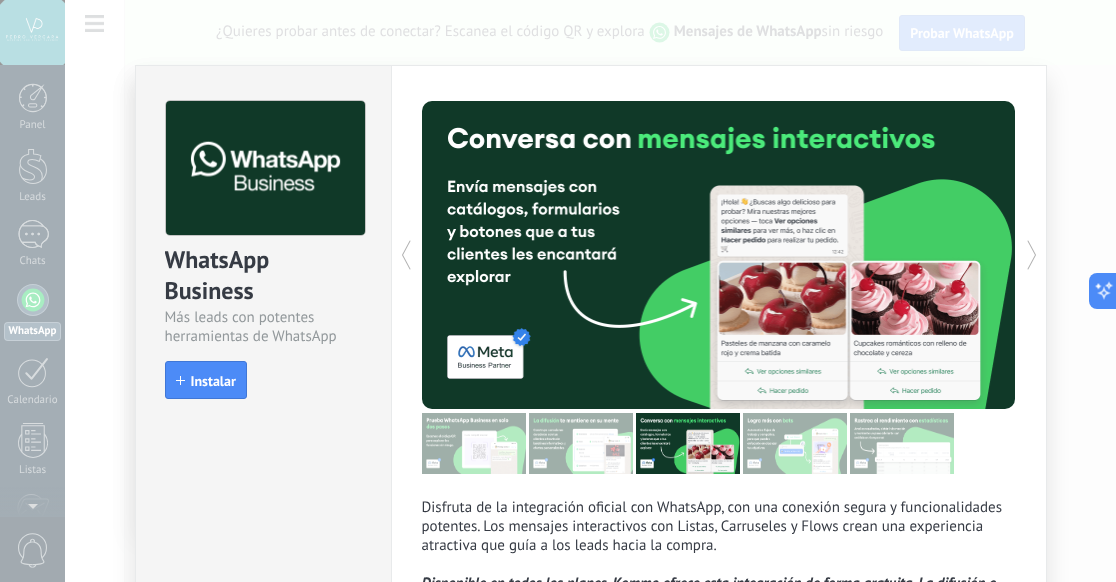 click 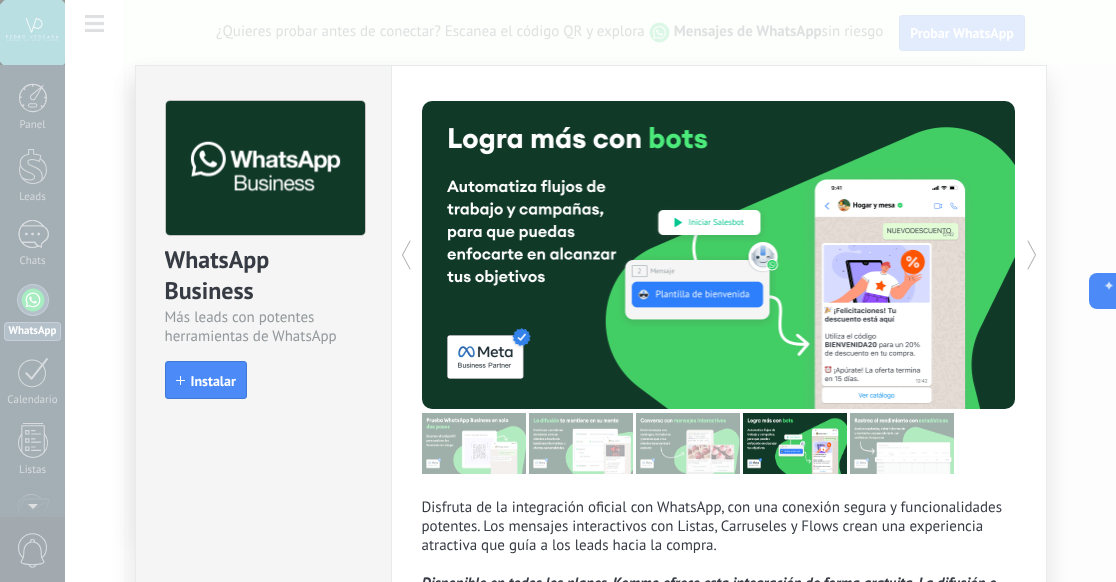 click 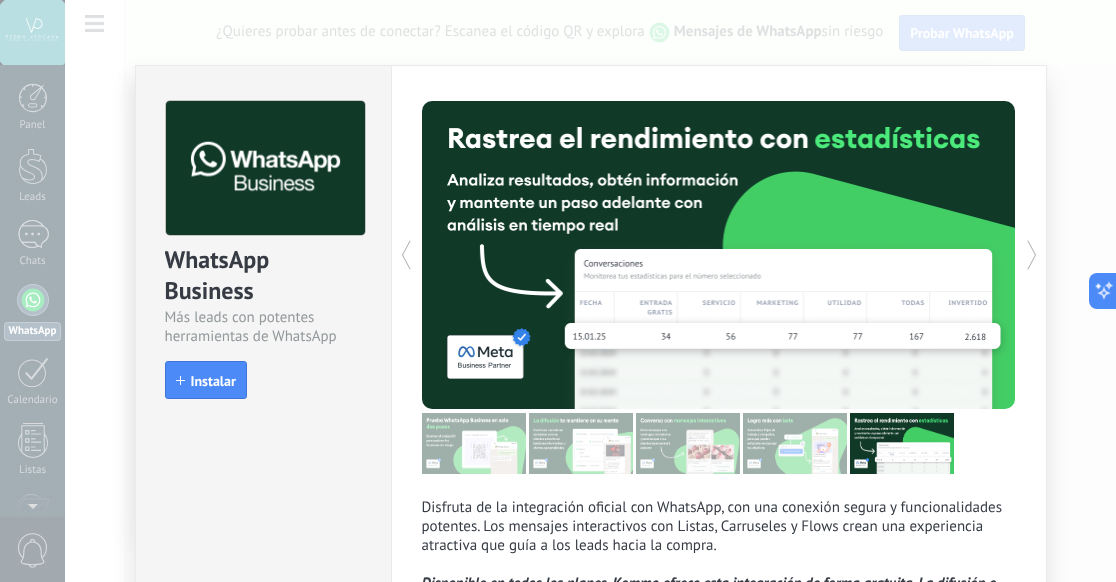 click 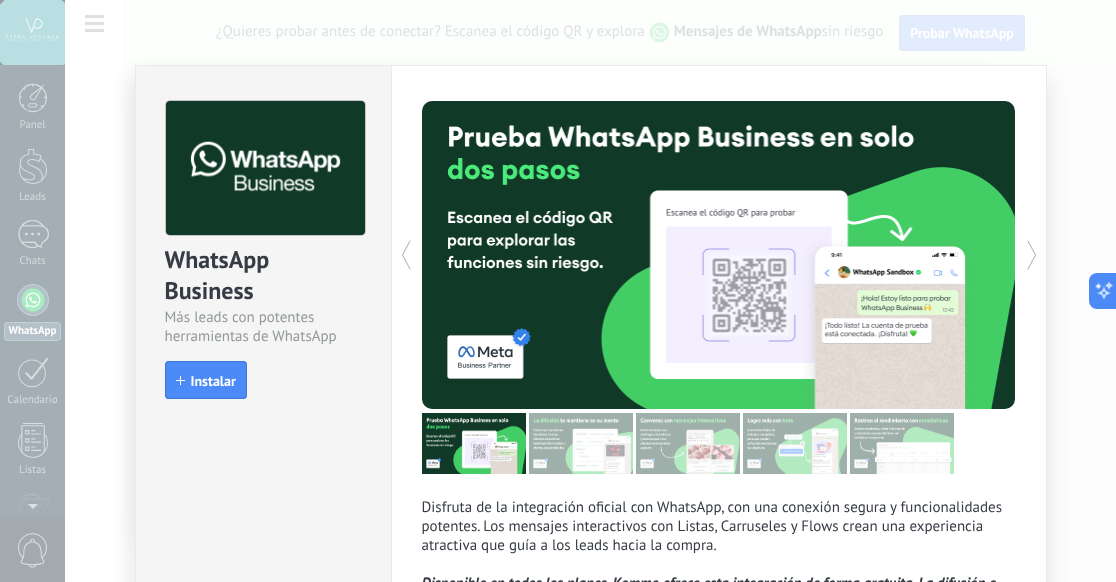 click 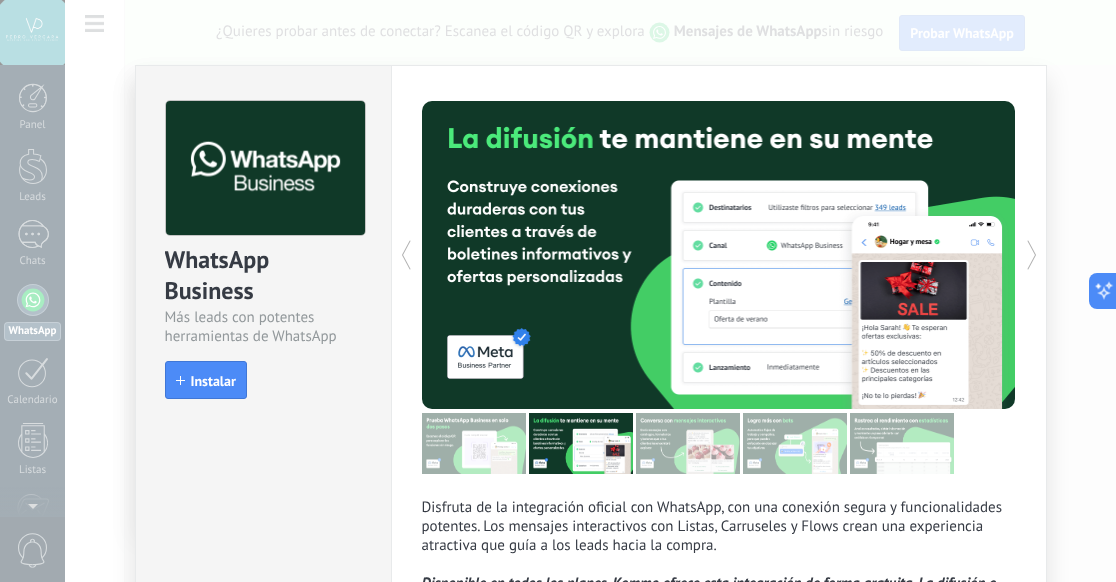 click 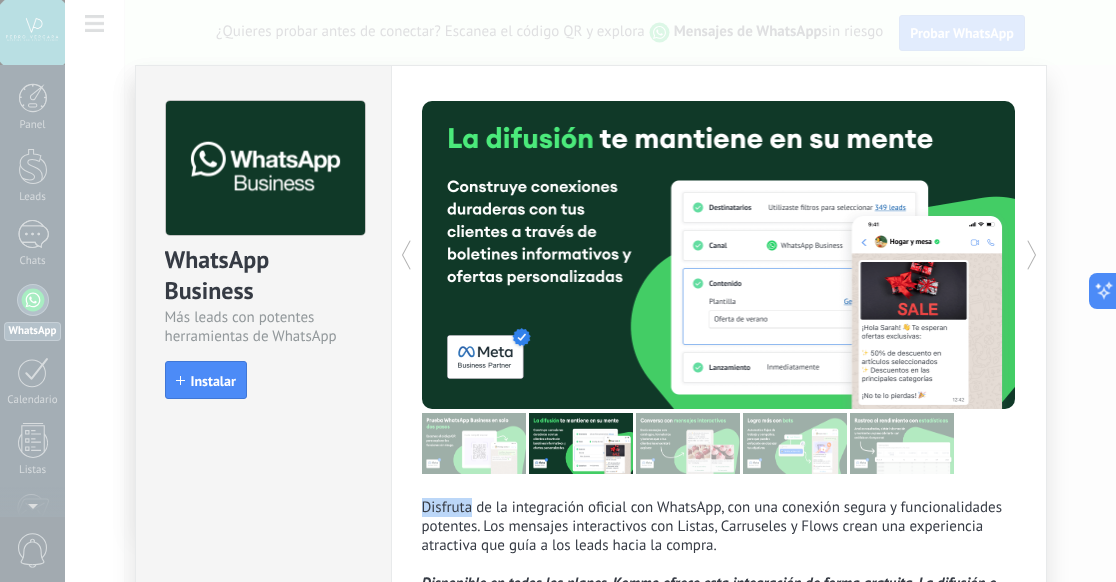 click 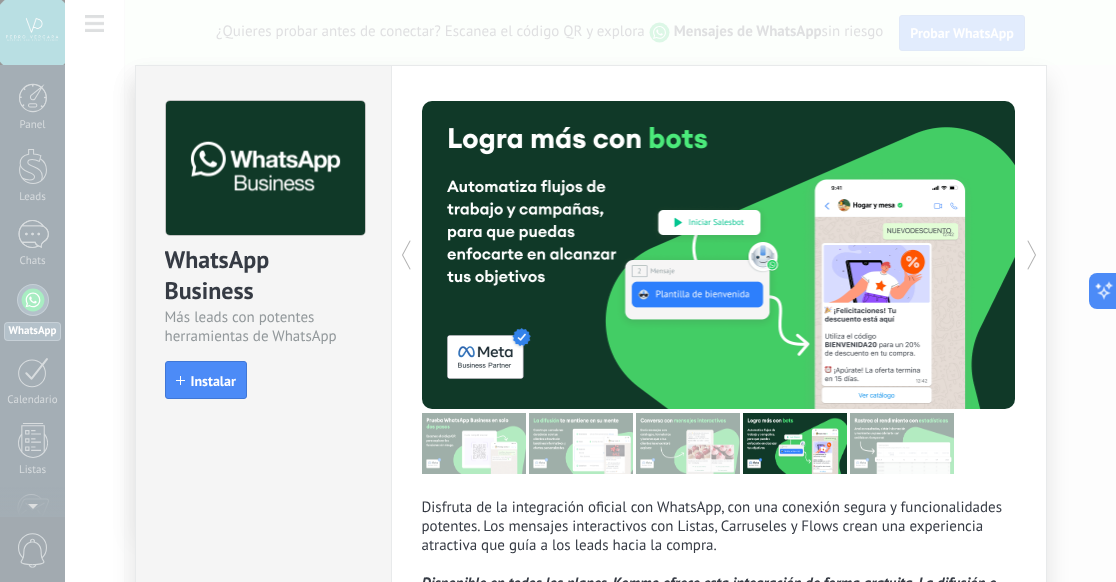 click 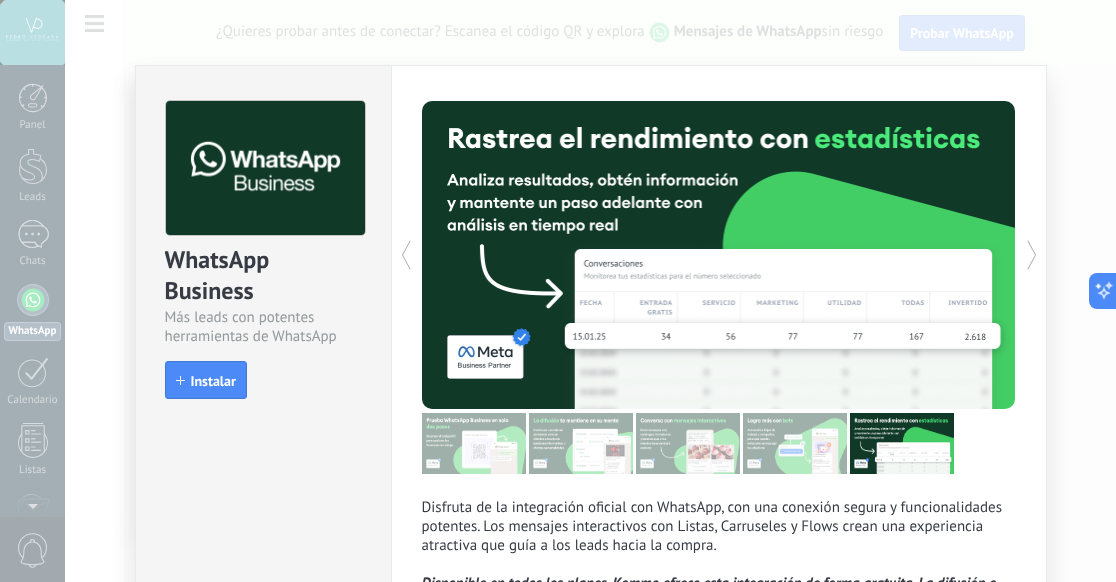 click 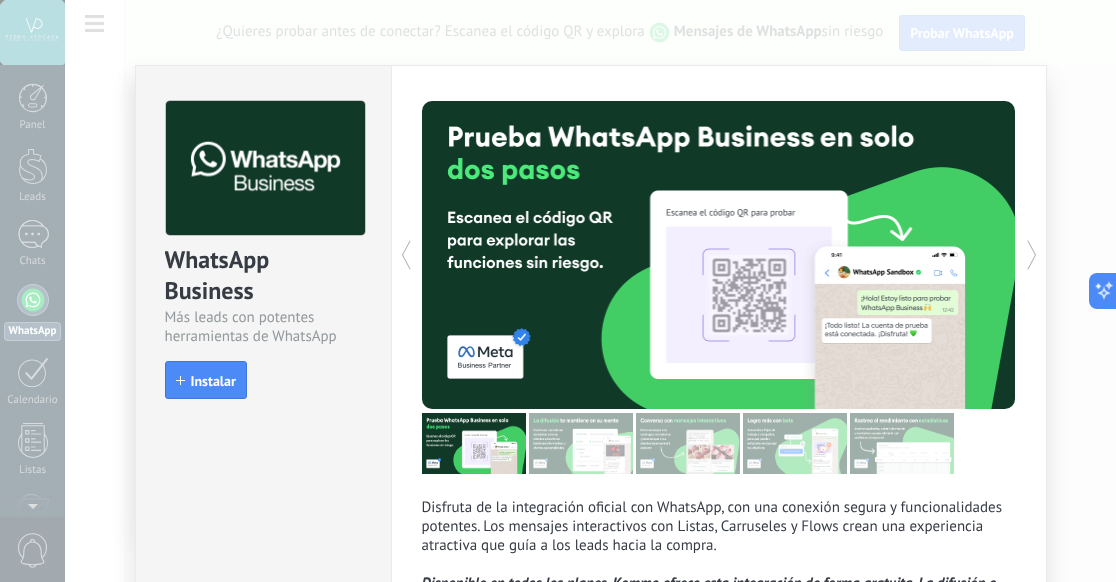 click 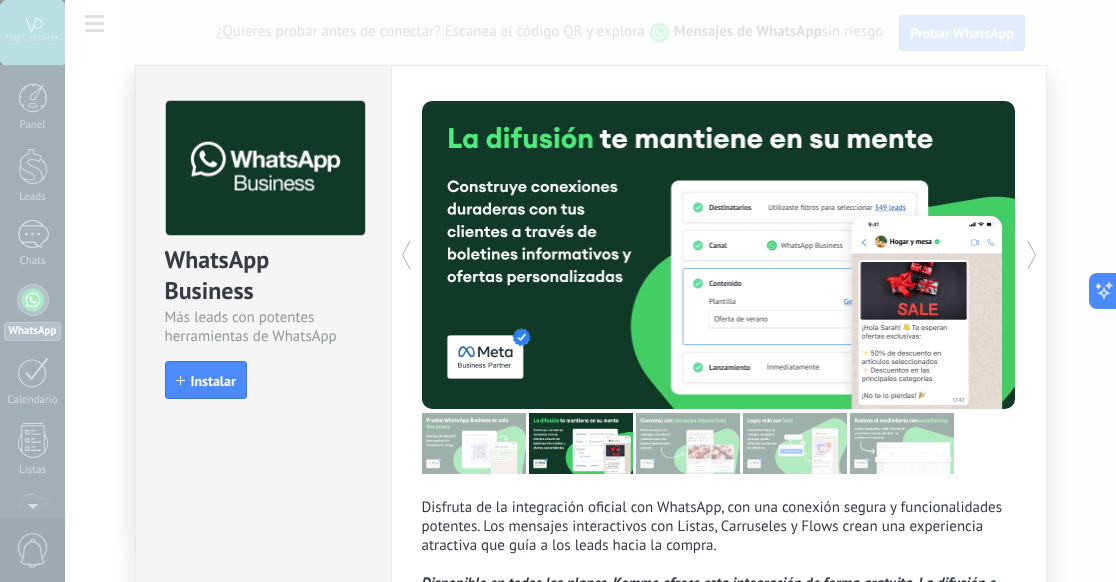 click 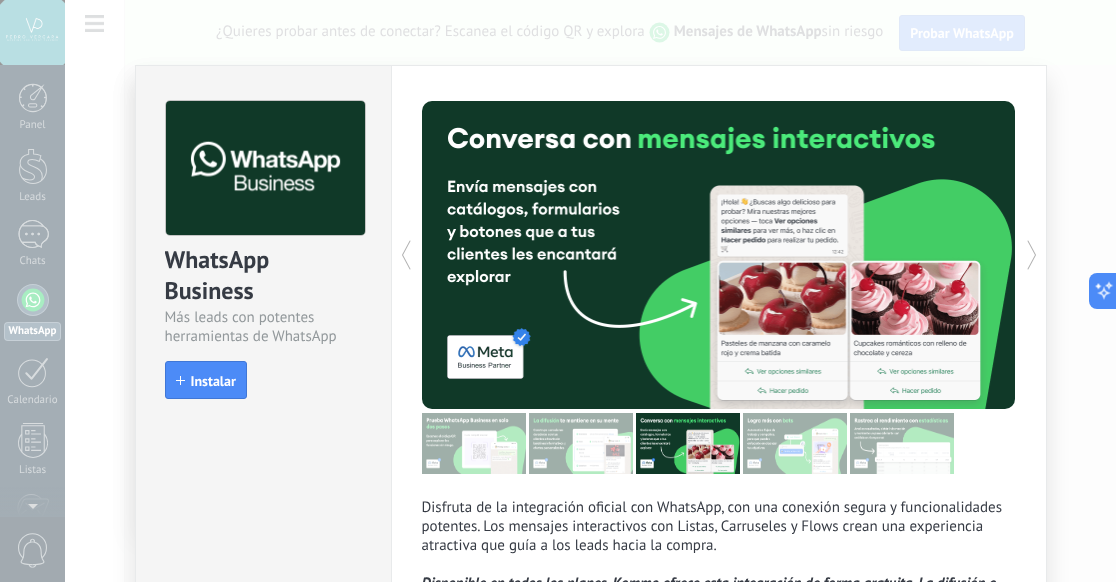 click 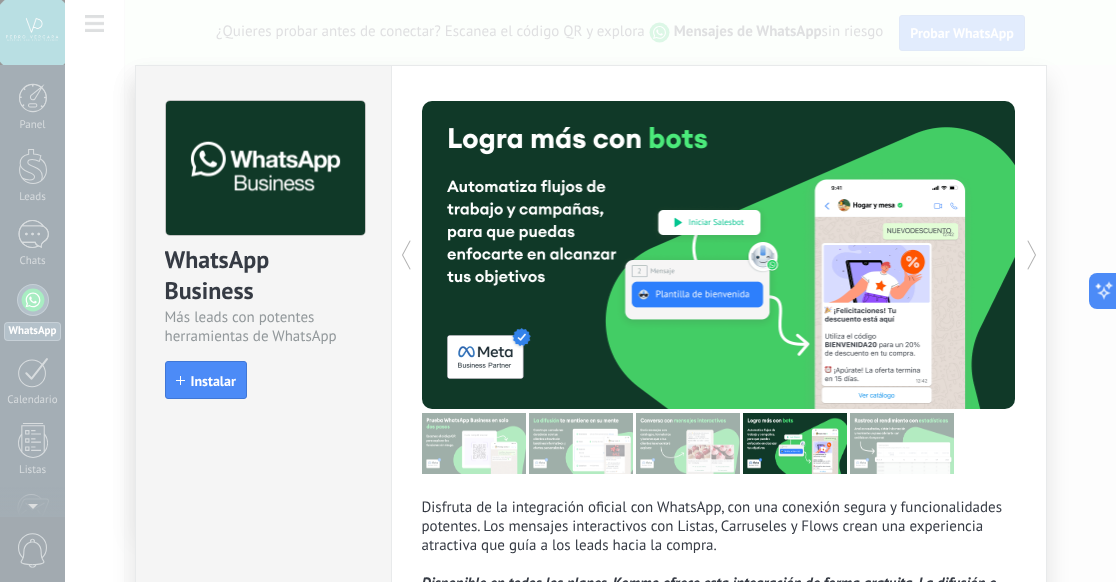 click 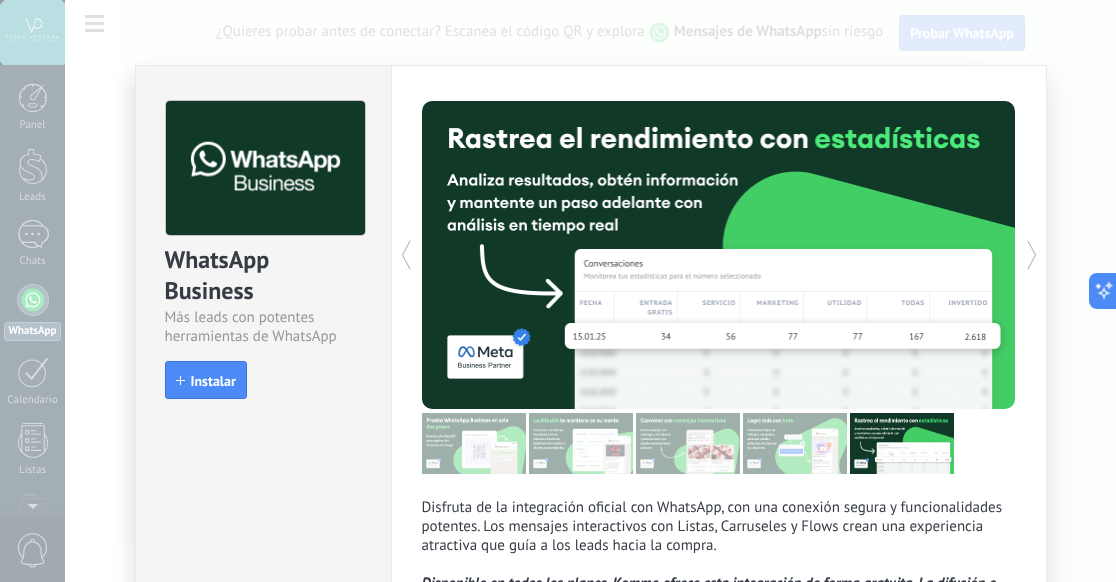 click on "WhatsApp Business Más leads con potentes herramientas de WhatsApp install Instalar Disfruta de la integración oficial con WhatsApp, con una conexión segura y funcionalidades potentes. Los mensajes interactivos con Listas, Carruseles y Flows crean una experiencia atractiva que guía a los leads hacia la compra.    Disponible en todos los planes. Kommo ofrece esta integración de forma gratuita. La difusión o iniciación de conversaciones puede generar cargos.  Ver más más ¿Necesitas una prueba?   Escanea el código QR   para ver cómo funcionan los mensajes." at bounding box center [590, 291] 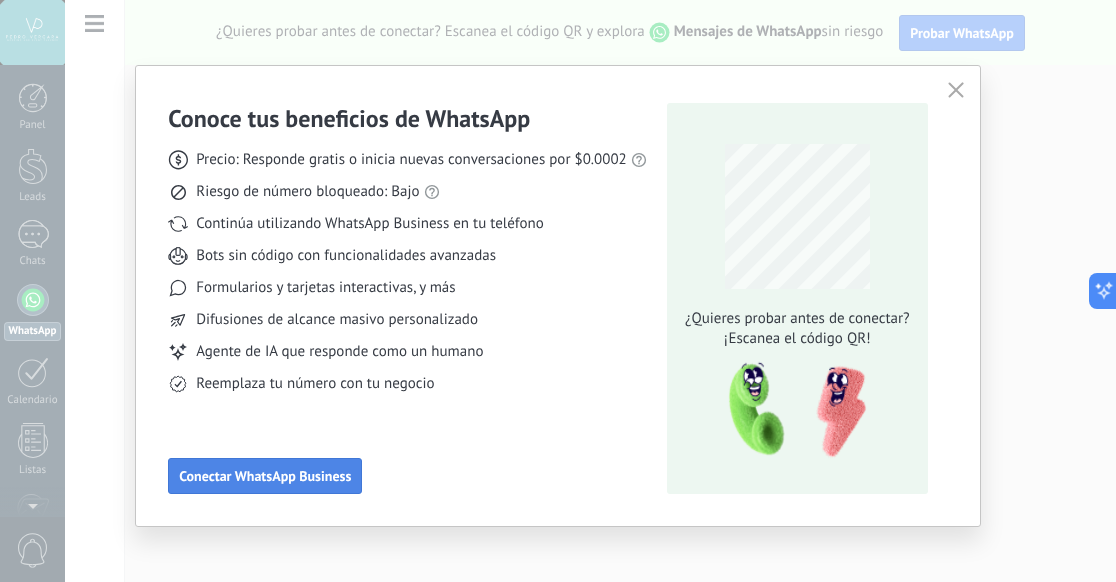 click on "Conectar WhatsApp Business" at bounding box center (265, 476) 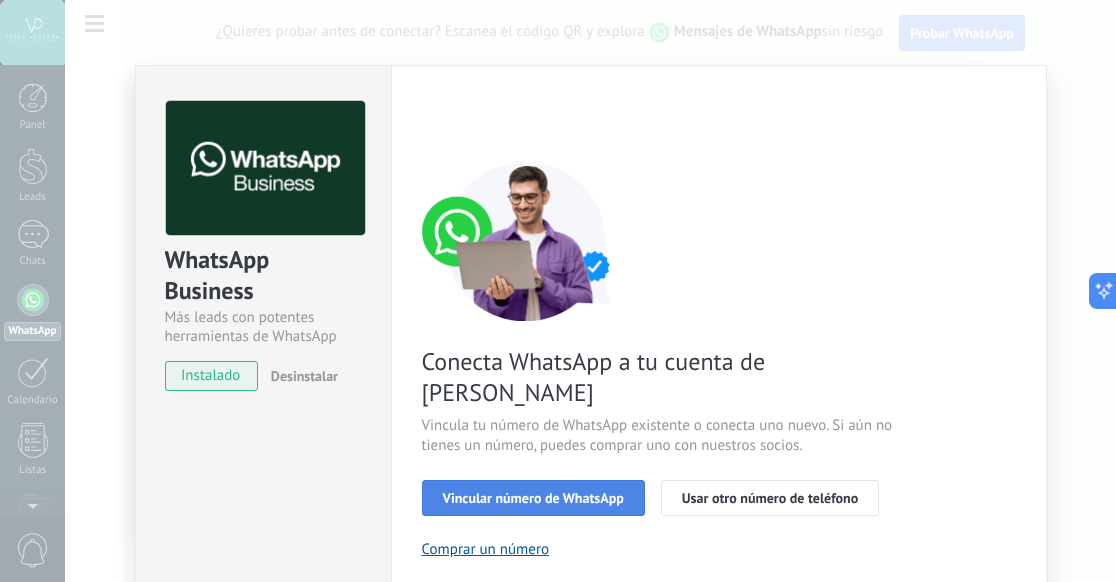 click on "Vincular número de WhatsApp" at bounding box center (533, 498) 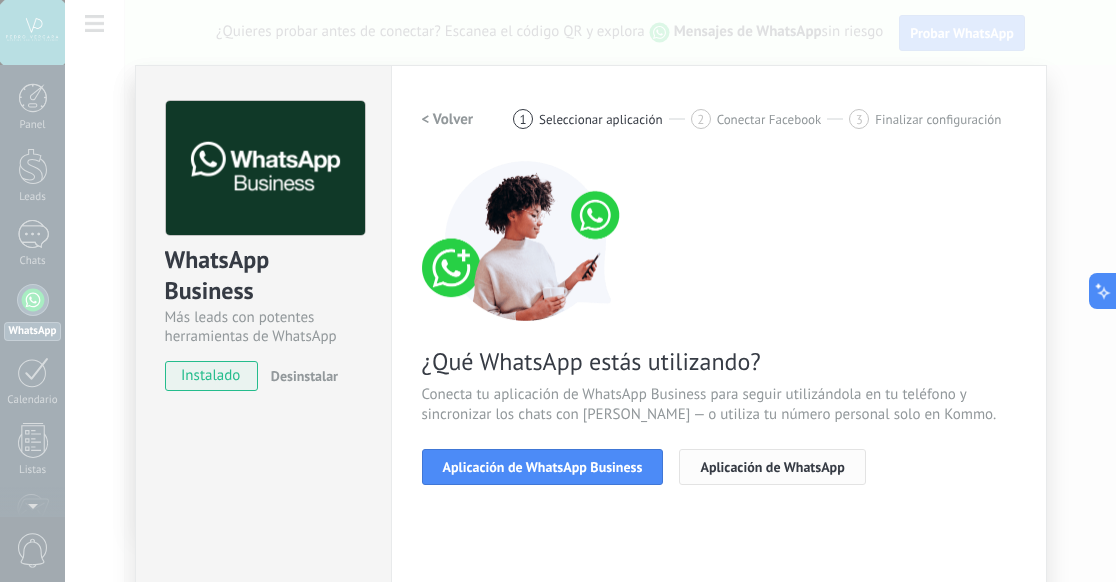 click on "Aplicación de WhatsApp" at bounding box center (772, 467) 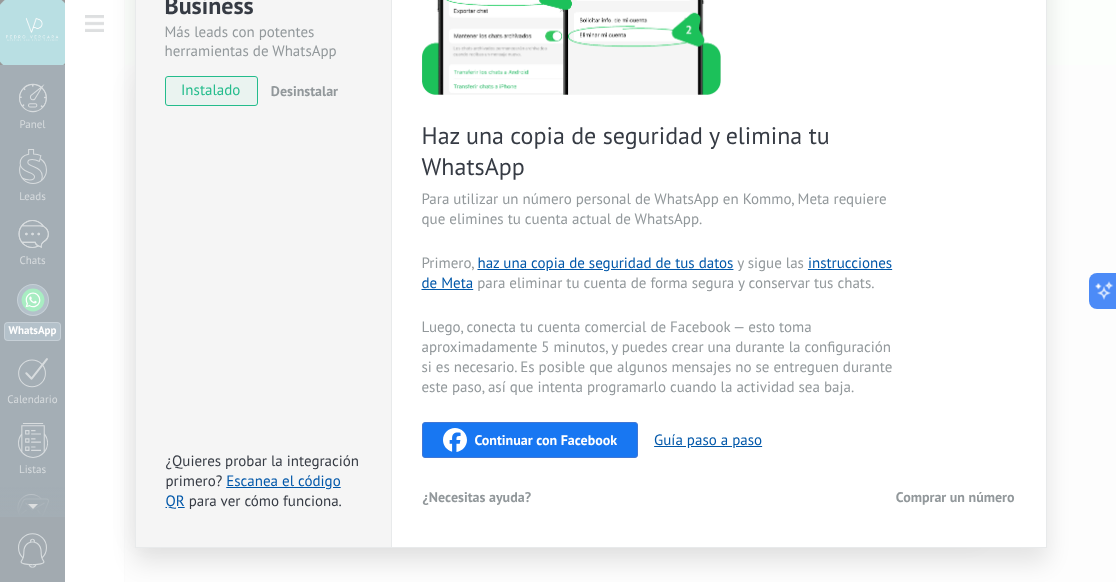 scroll, scrollTop: 286, scrollLeft: 0, axis: vertical 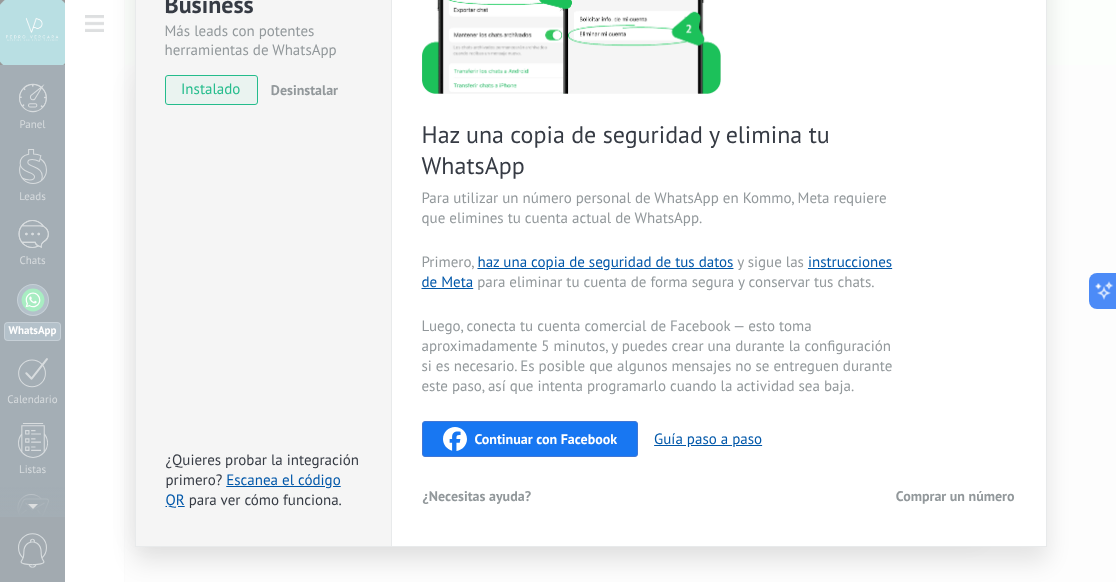 click on "Continuar con Facebook" at bounding box center (546, 439) 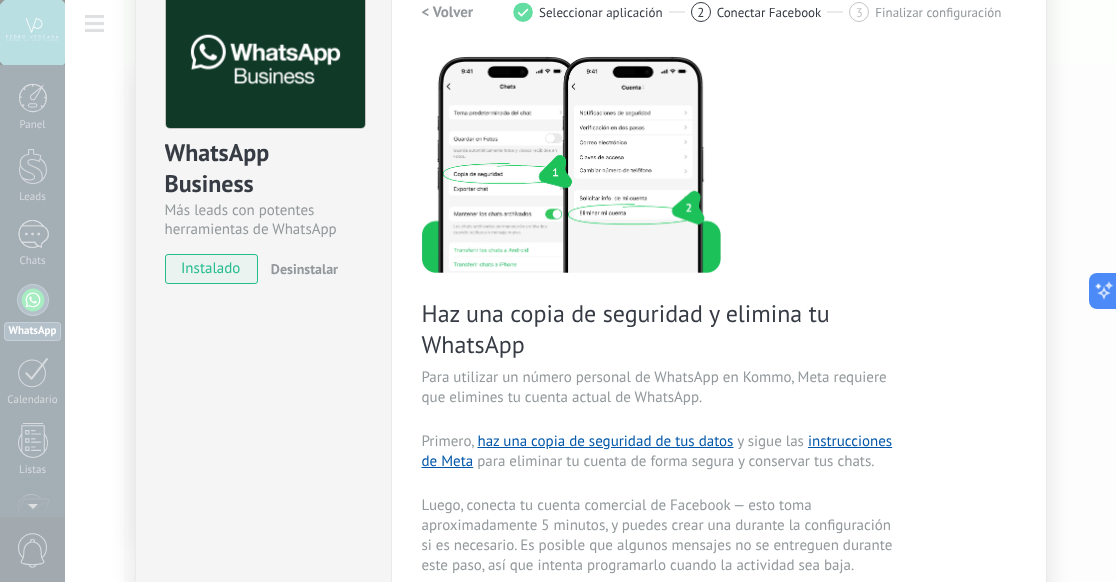 scroll, scrollTop: 0, scrollLeft: 0, axis: both 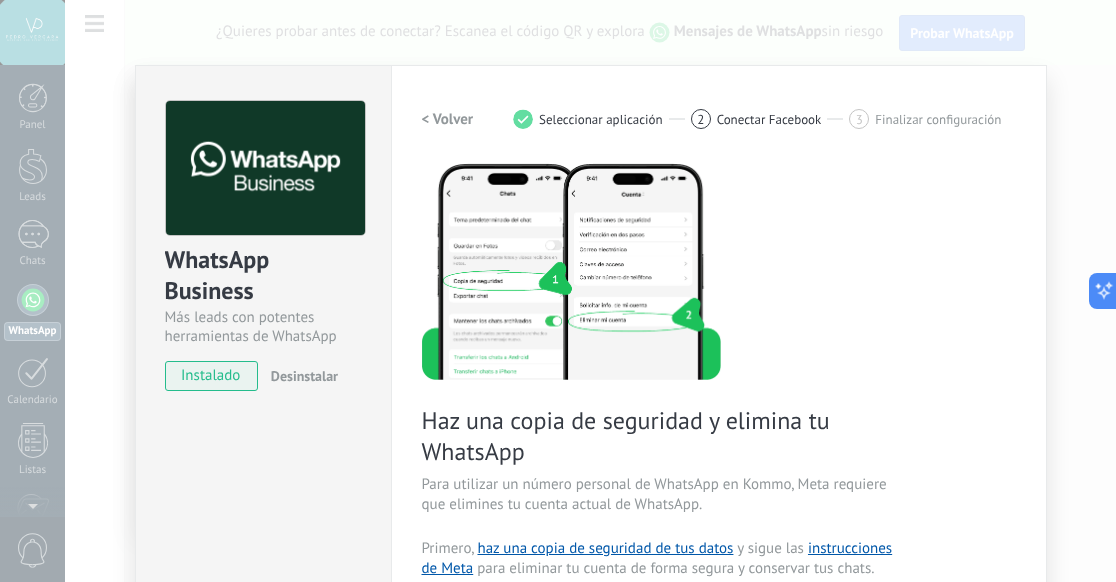 click on "Conoce tus beneficios de WhatsApp Precio: Responde gratis o inicia nuevas conversaciones por $0.0002 Riesgo de número bloqueado: Bajo Continúa utilizando WhatsApp Business en tu teléfono Bots sin código con funcionalidades avanzadas Formularios y tarjetas interactivas, y más Difusiones de alcance masivo personalizado Agente de IA que responde como un humano Reemplaza tu número con tu negocio Conectar WhatsApp Business ¿Quieres probar antes de conectar? ¡Escanea el código QR!" at bounding box center (558, 291) 